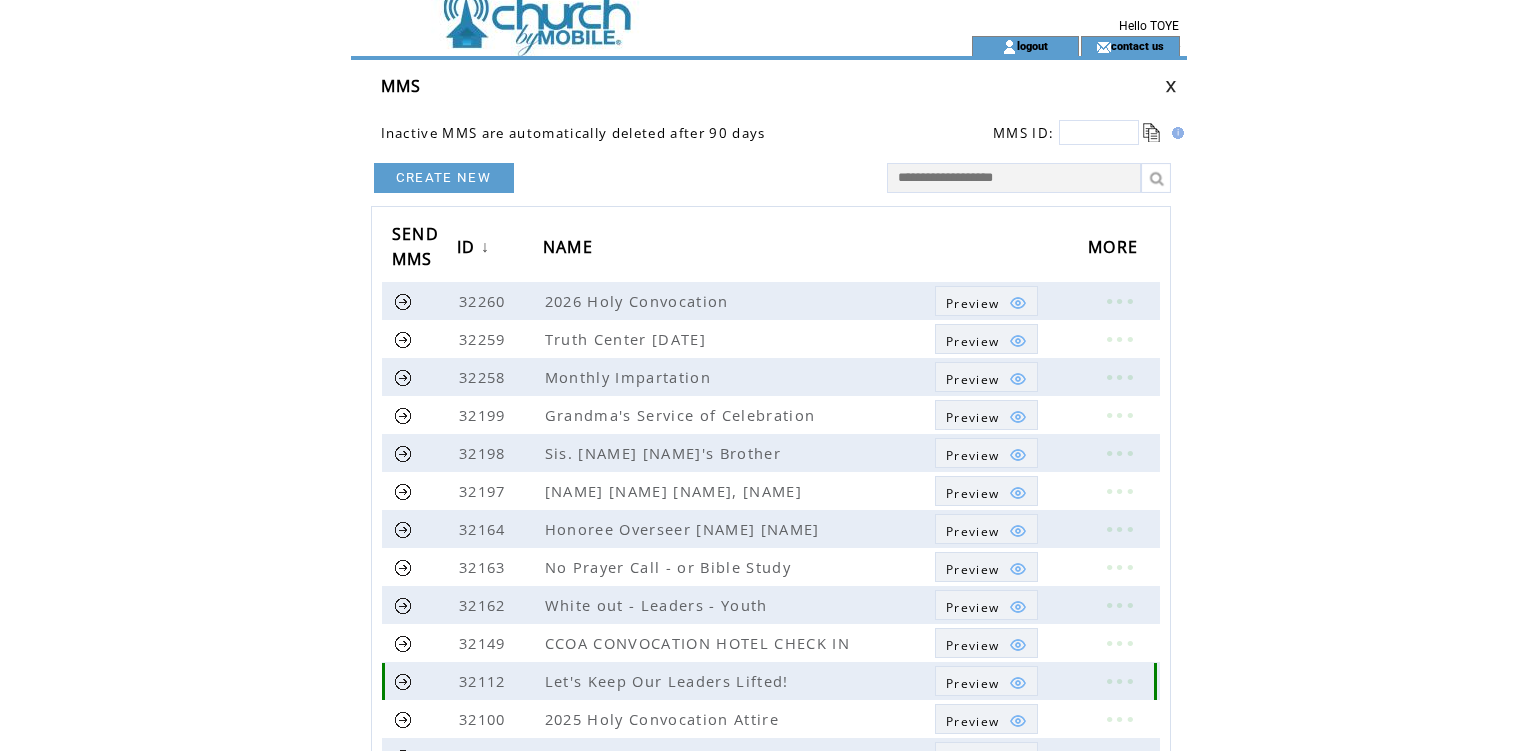 scroll, scrollTop: 0, scrollLeft: 0, axis: both 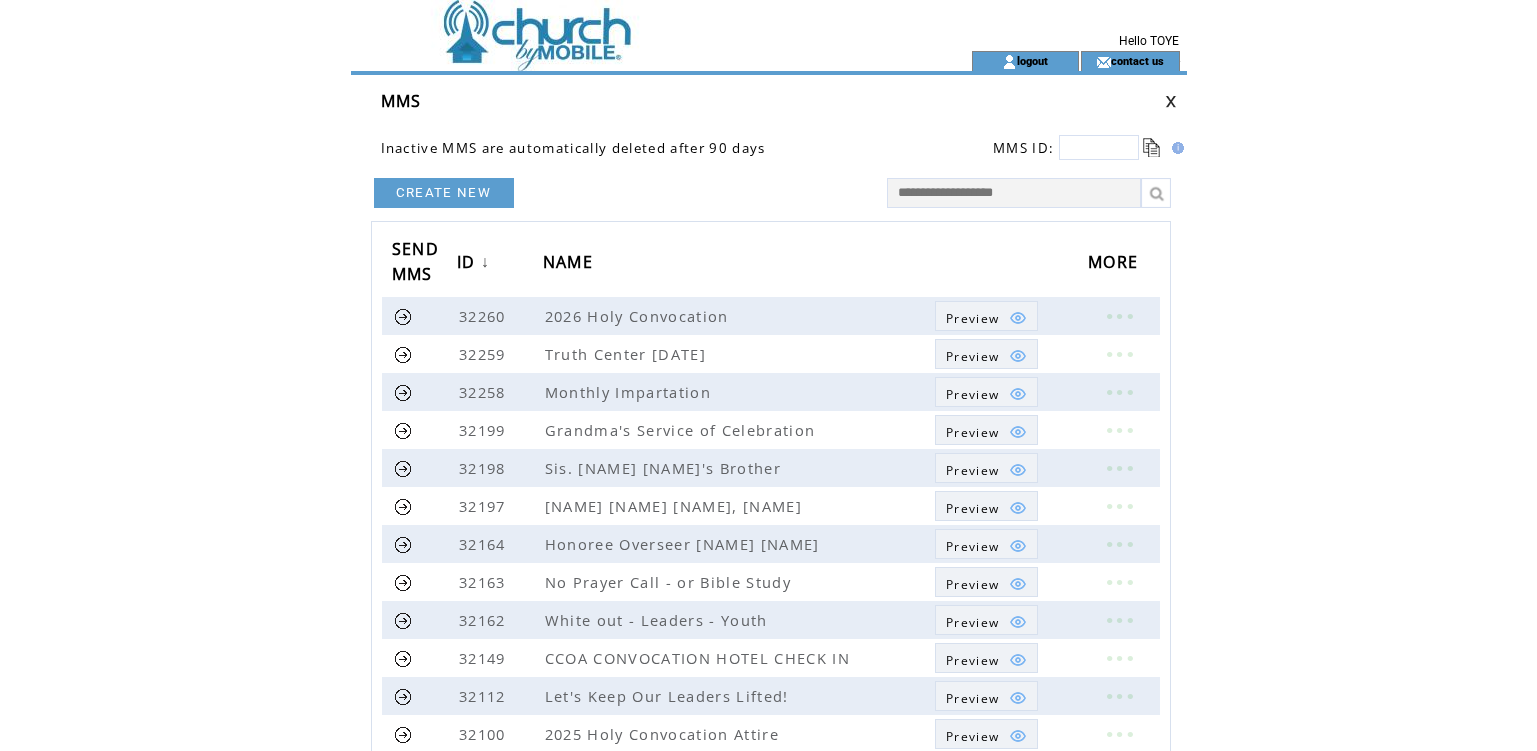 click on "CREATE NEW" at bounding box center [444, 193] 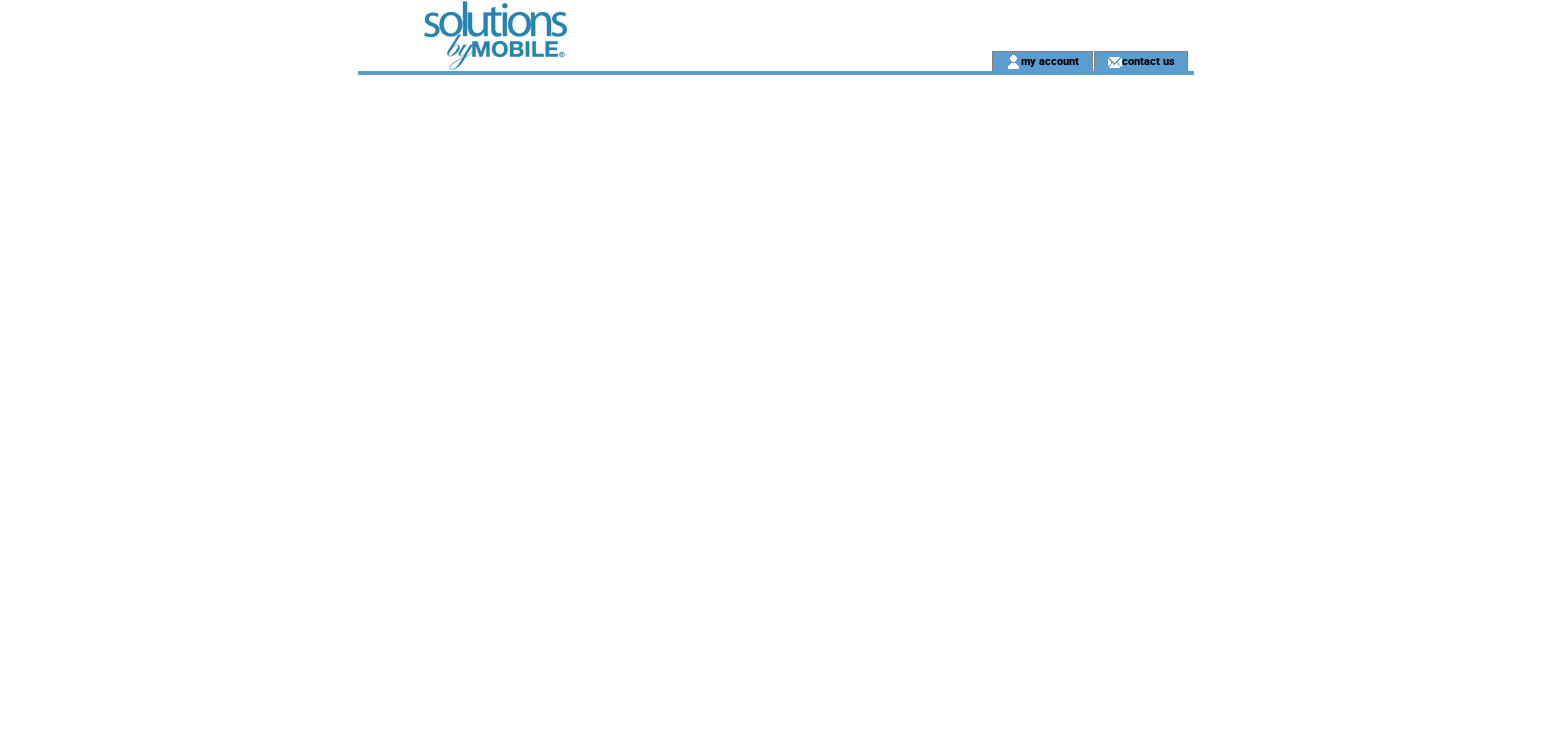 scroll, scrollTop: 0, scrollLeft: 0, axis: both 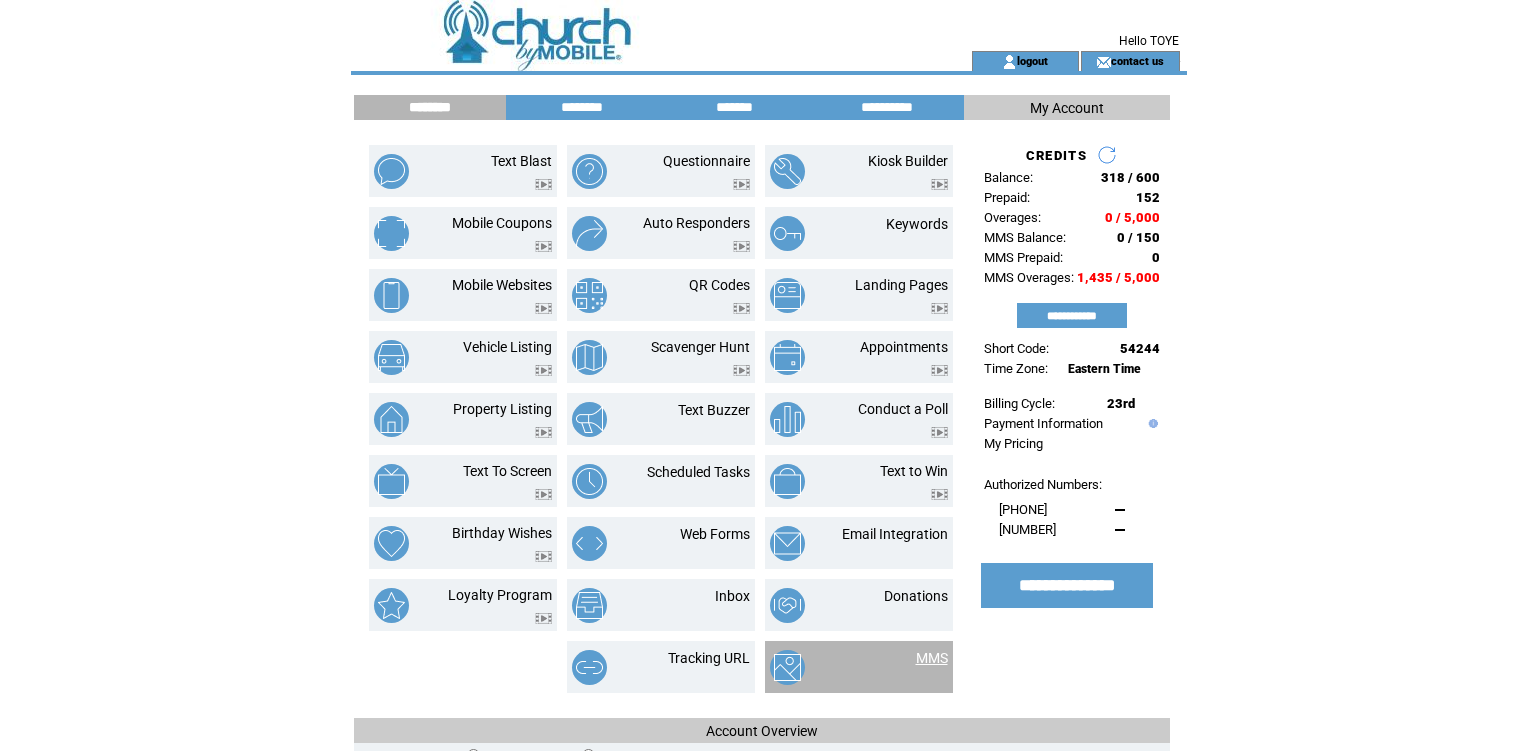 click on "MMS" at bounding box center (932, 658) 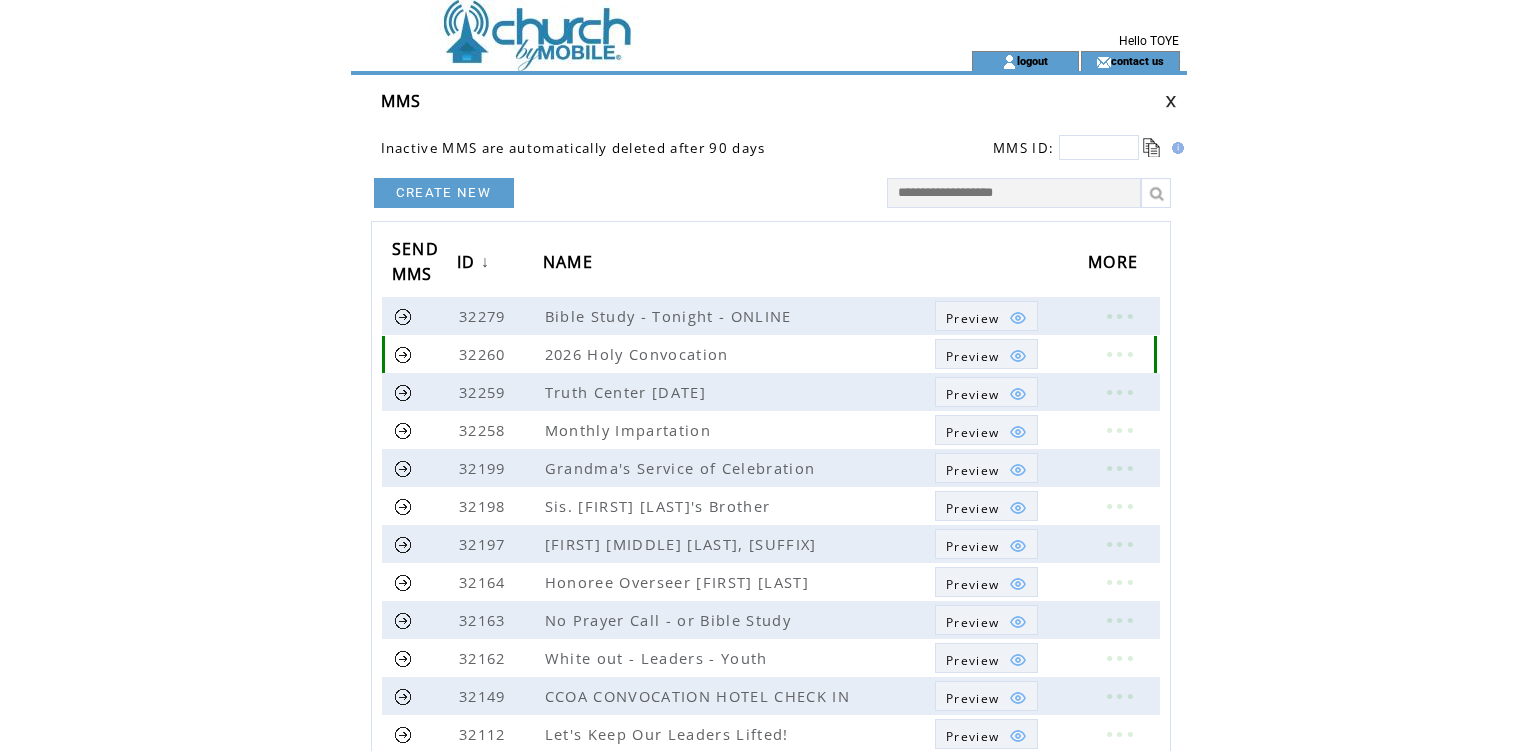 scroll, scrollTop: 0, scrollLeft: 0, axis: both 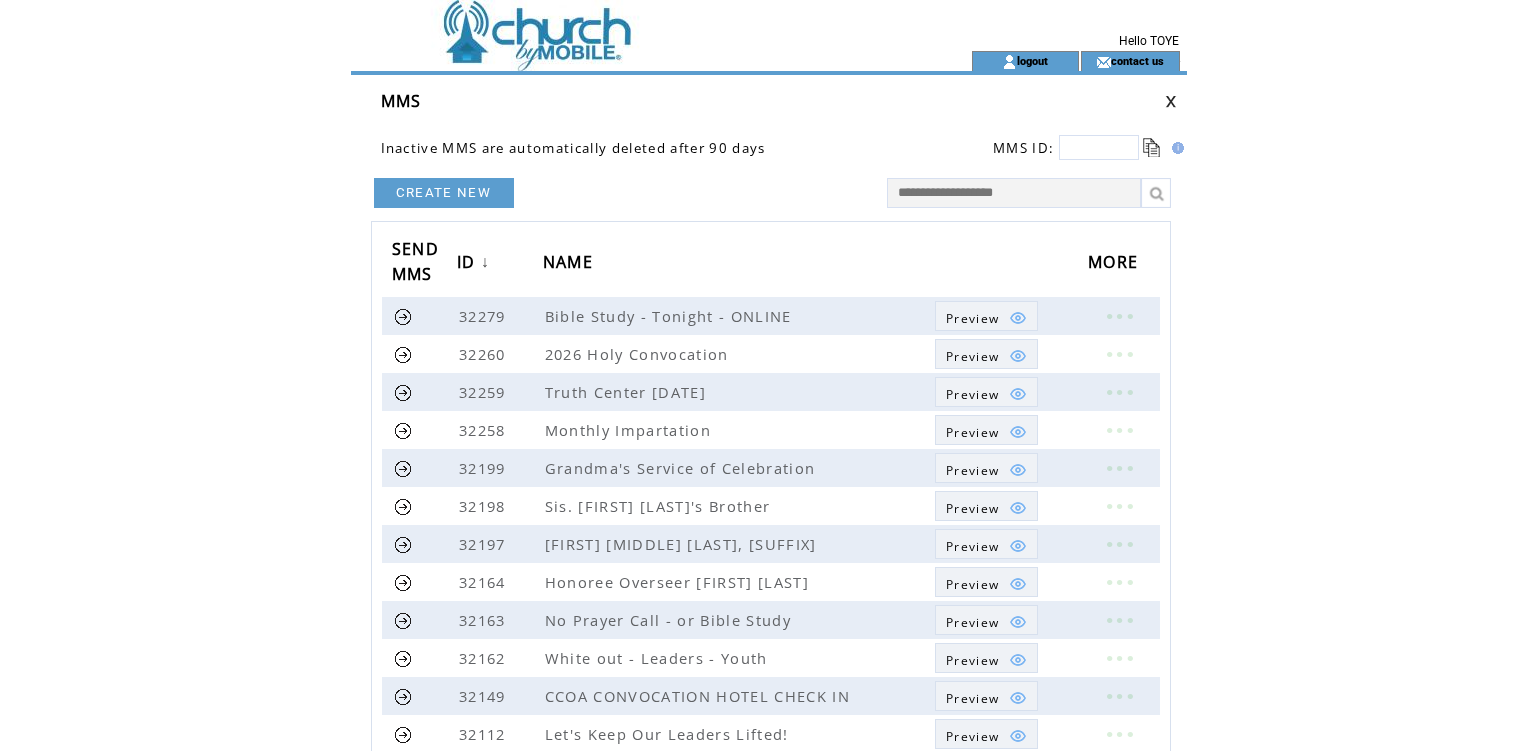 click on "CREATE NEW" at bounding box center [444, 193] 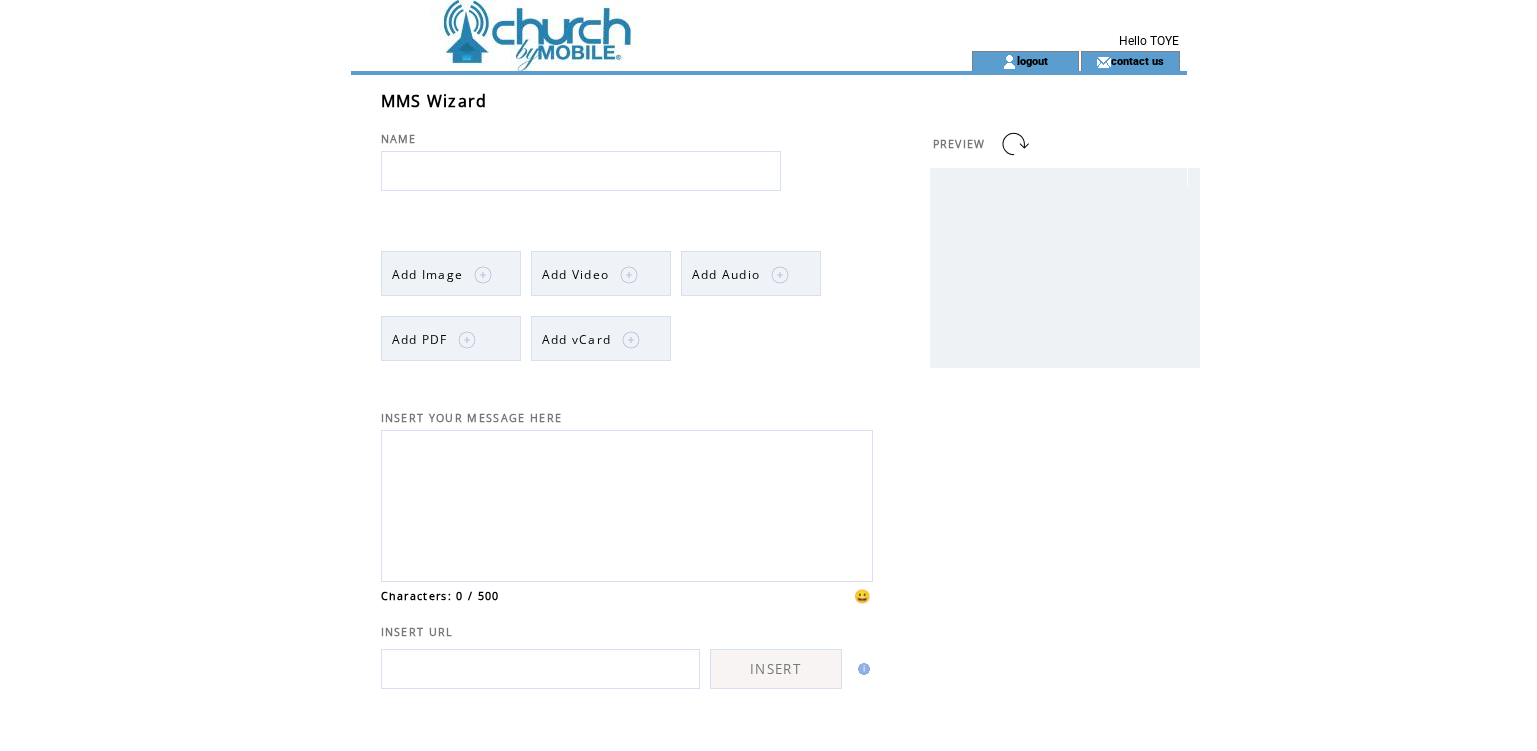 scroll, scrollTop: 0, scrollLeft: 0, axis: both 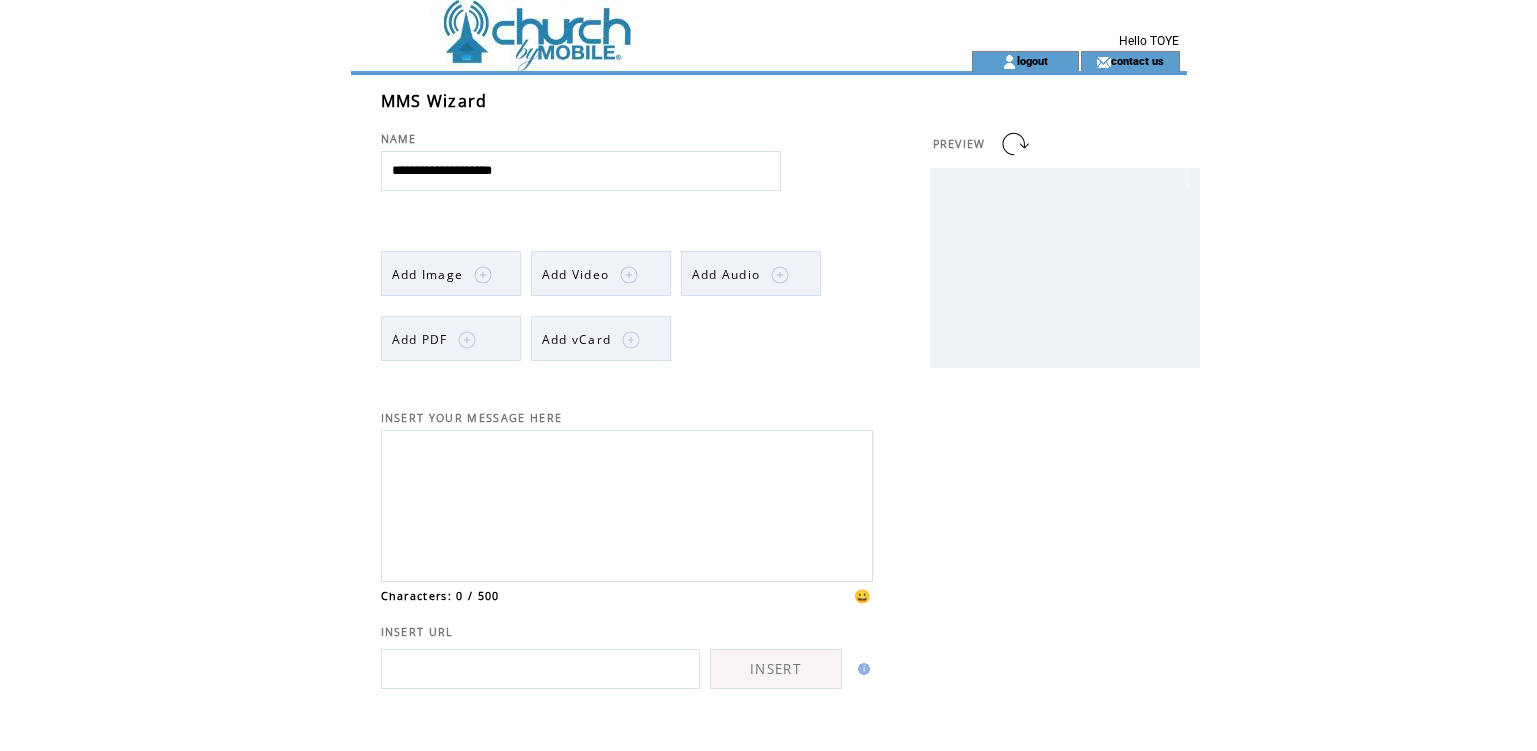 click on "**********" at bounding box center (581, 171) 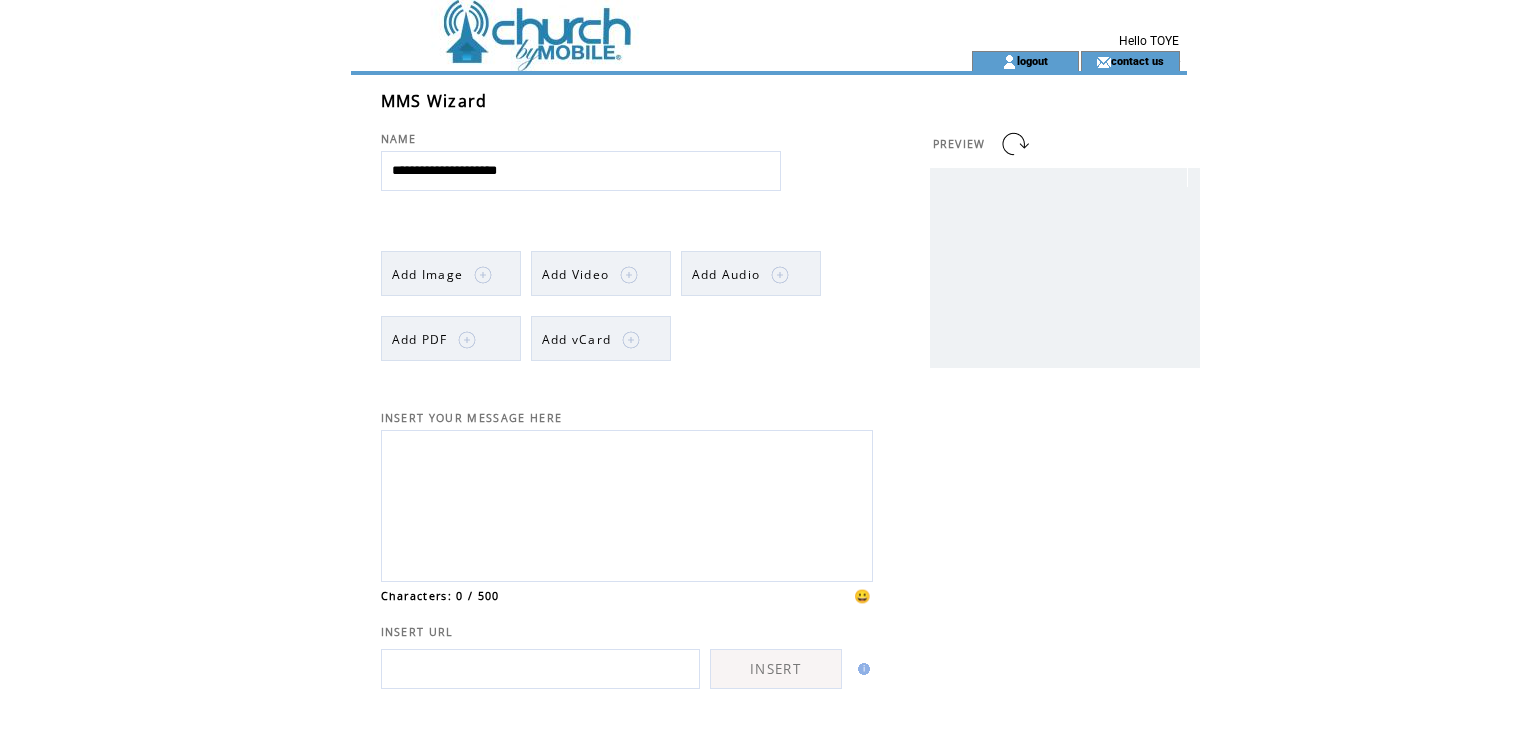 type on "**********" 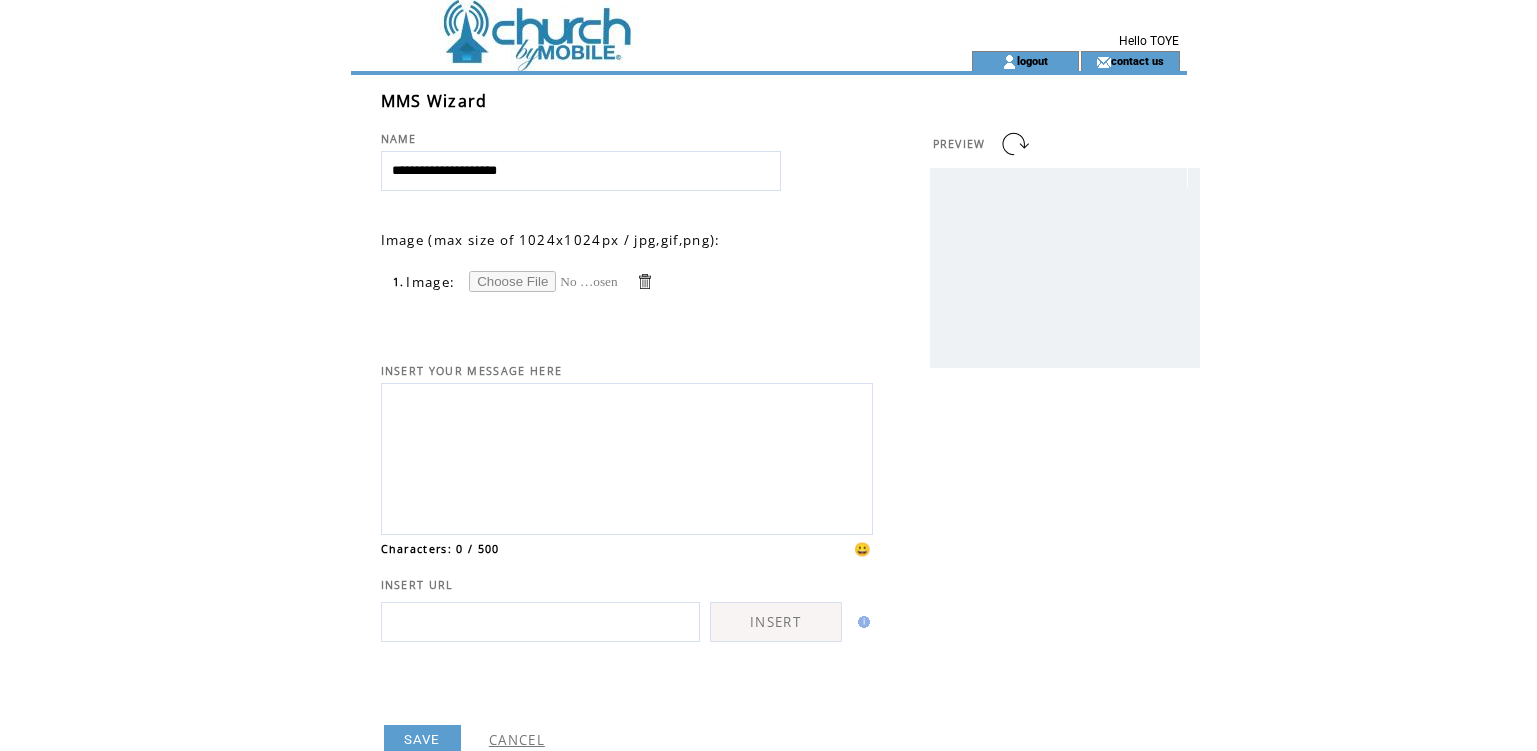 scroll, scrollTop: 0, scrollLeft: 0, axis: both 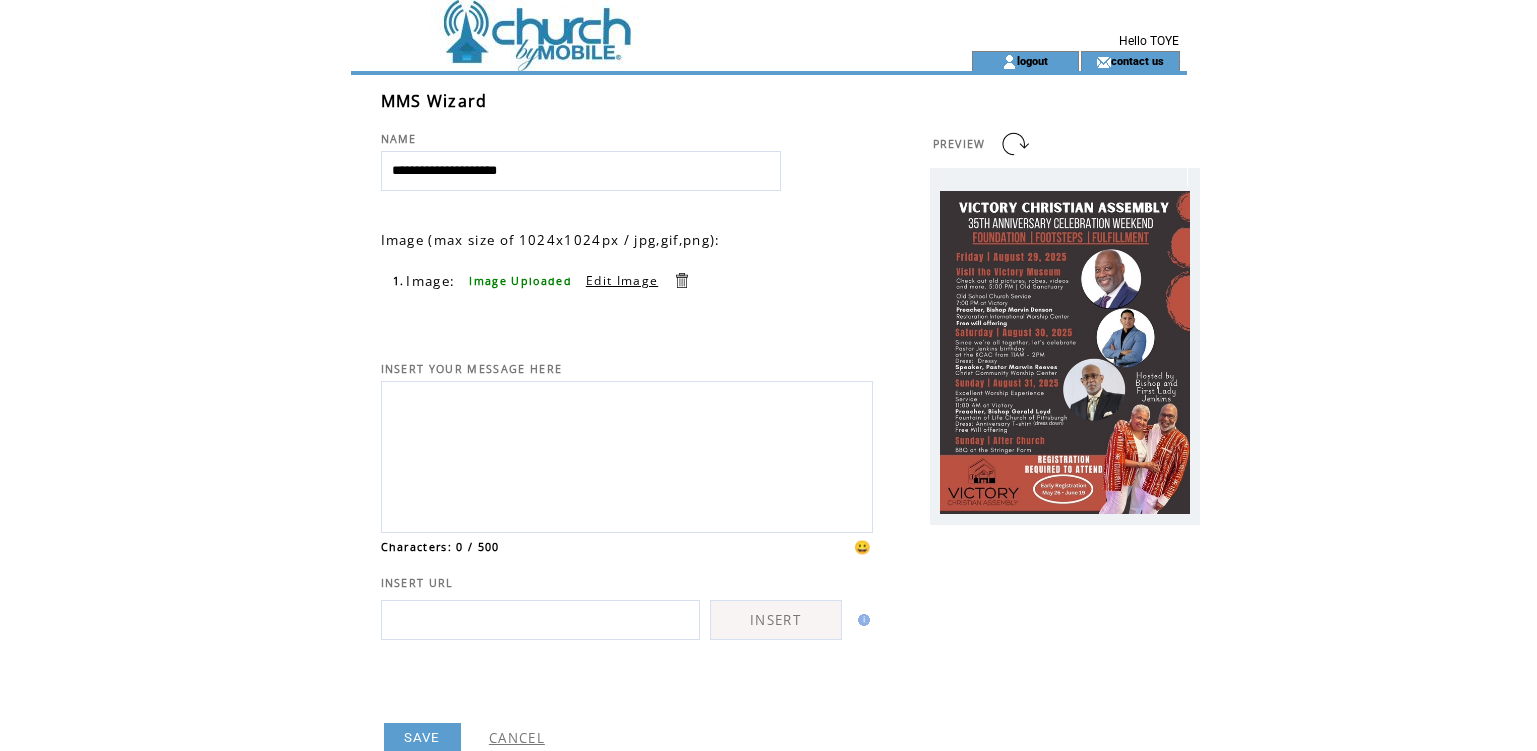 click at bounding box center (627, 454) 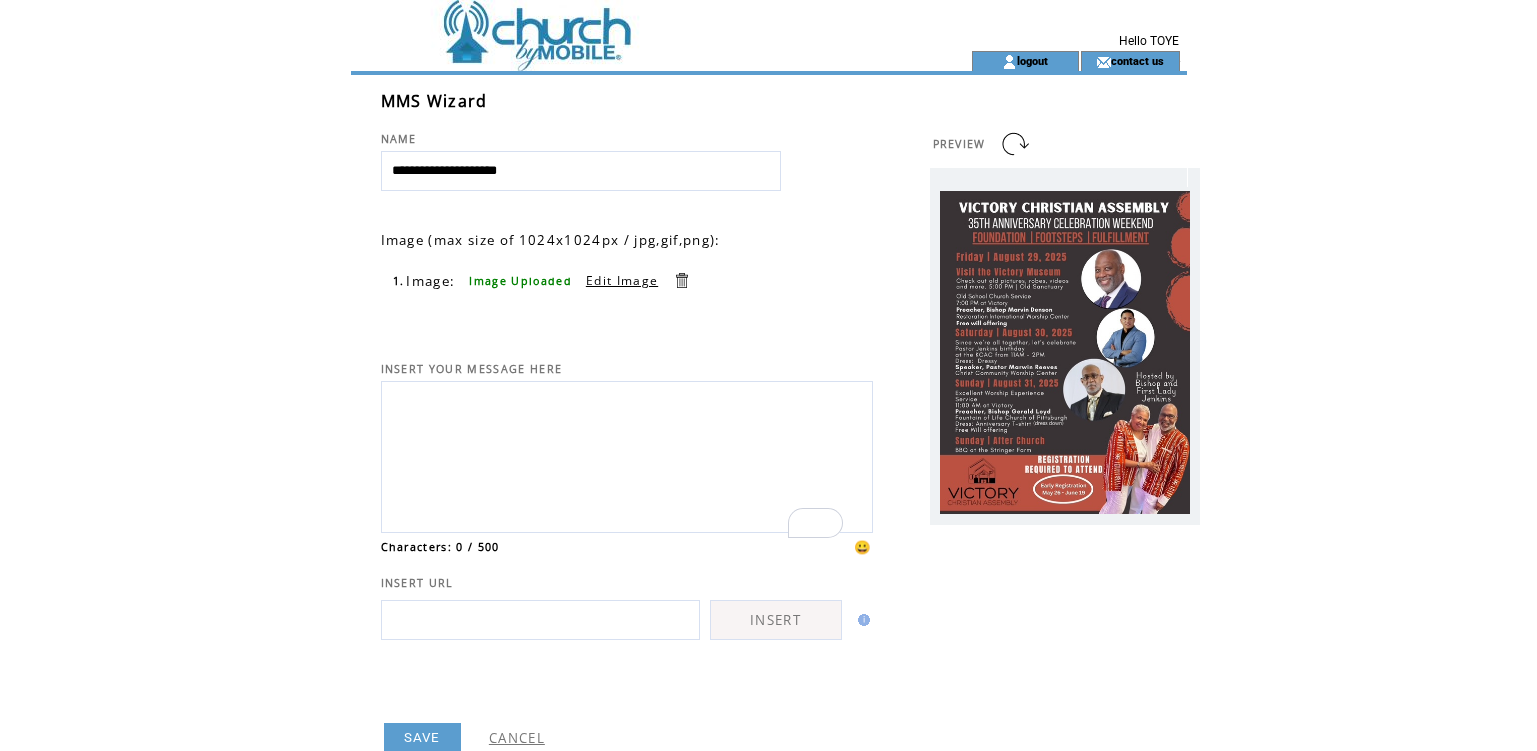 paste on "**********" 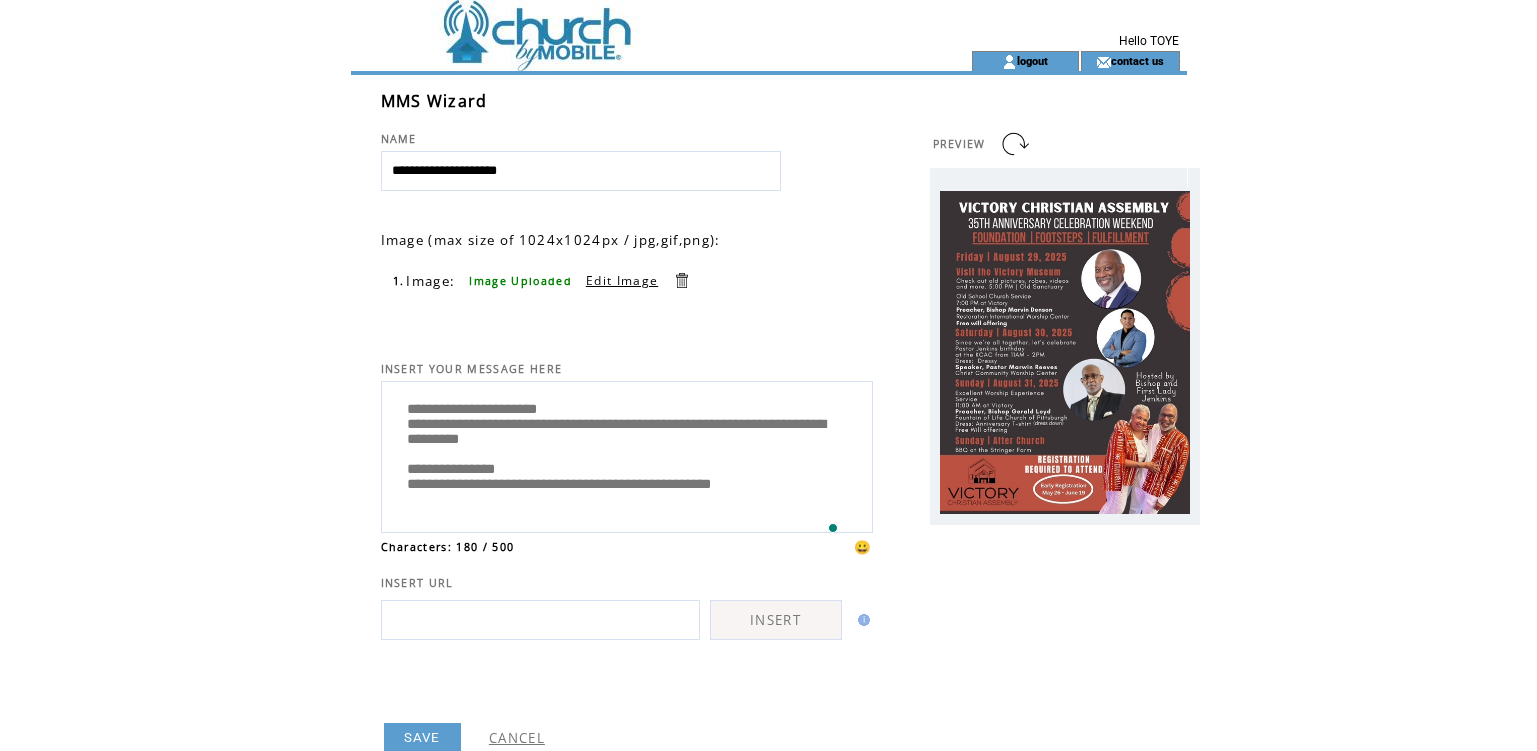 click on "**********" at bounding box center (627, 454) 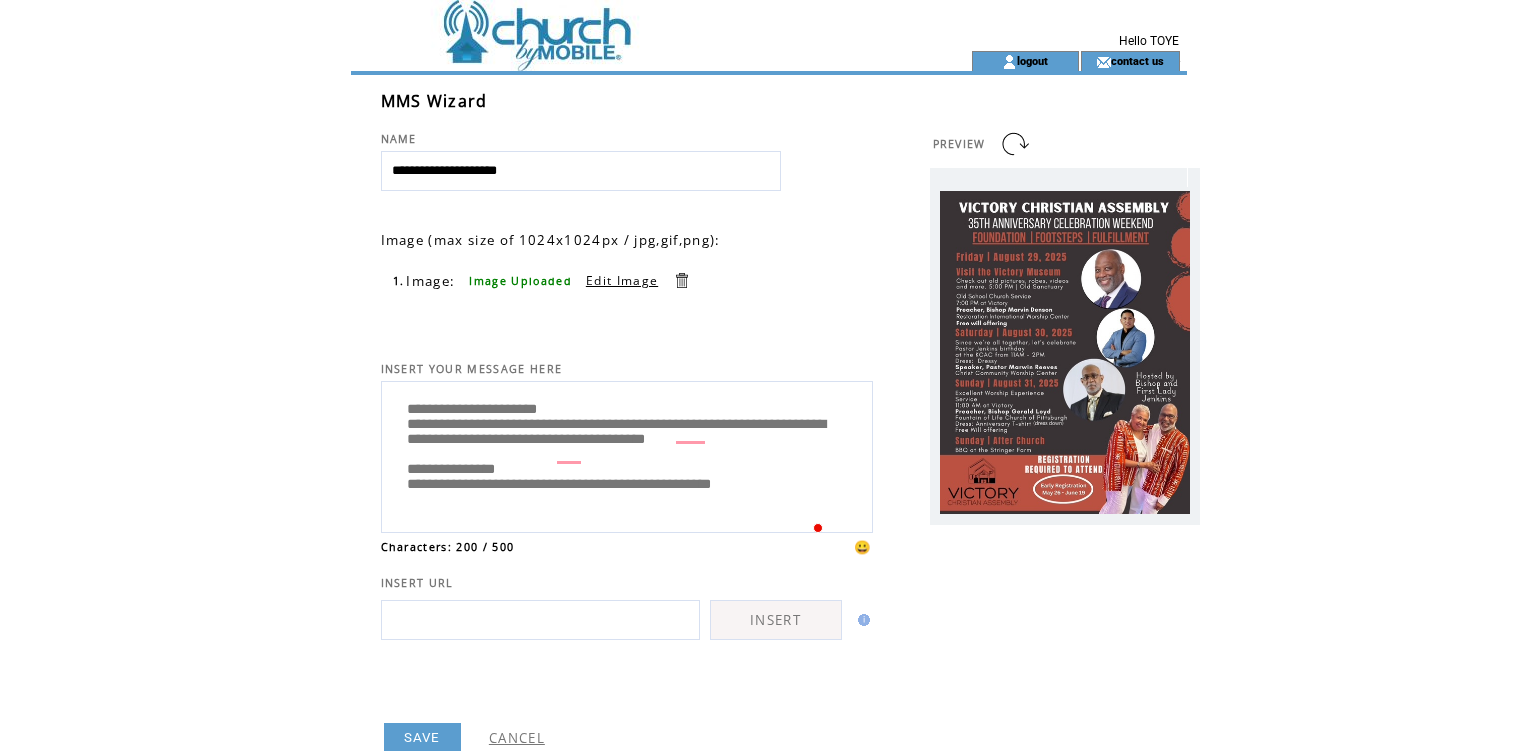 click on "**********" at bounding box center [627, 454] 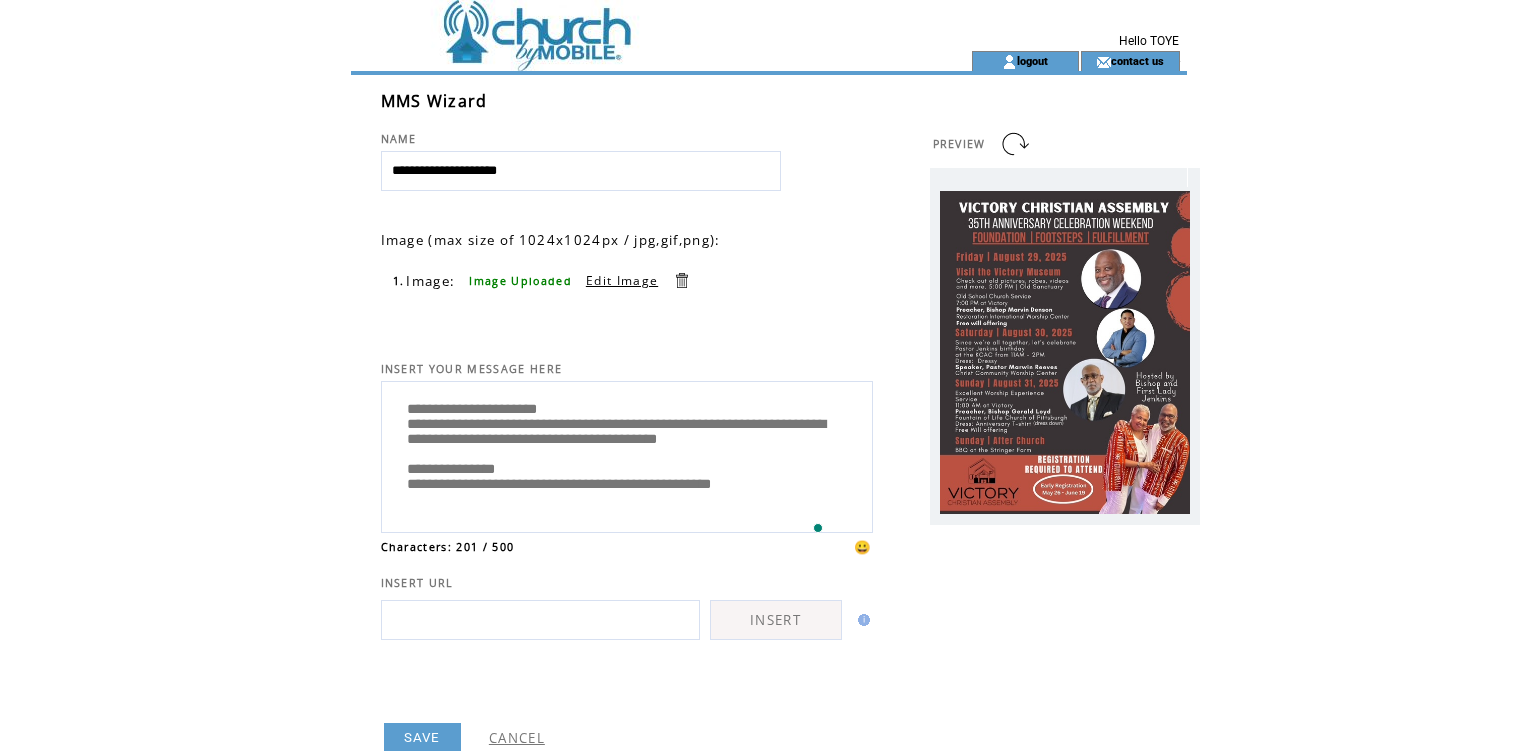 scroll, scrollTop: 20, scrollLeft: 0, axis: vertical 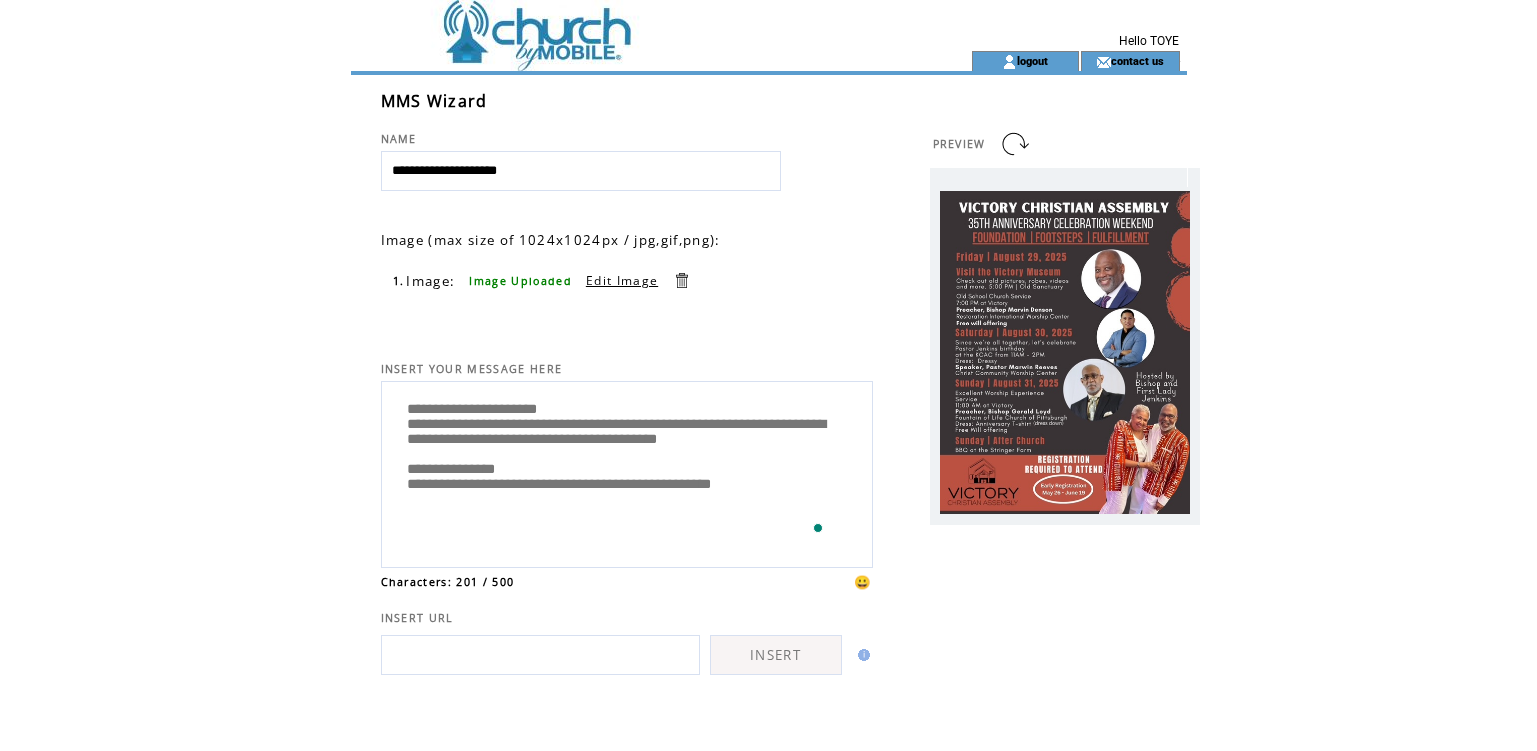click on "**********" at bounding box center (627, 472) 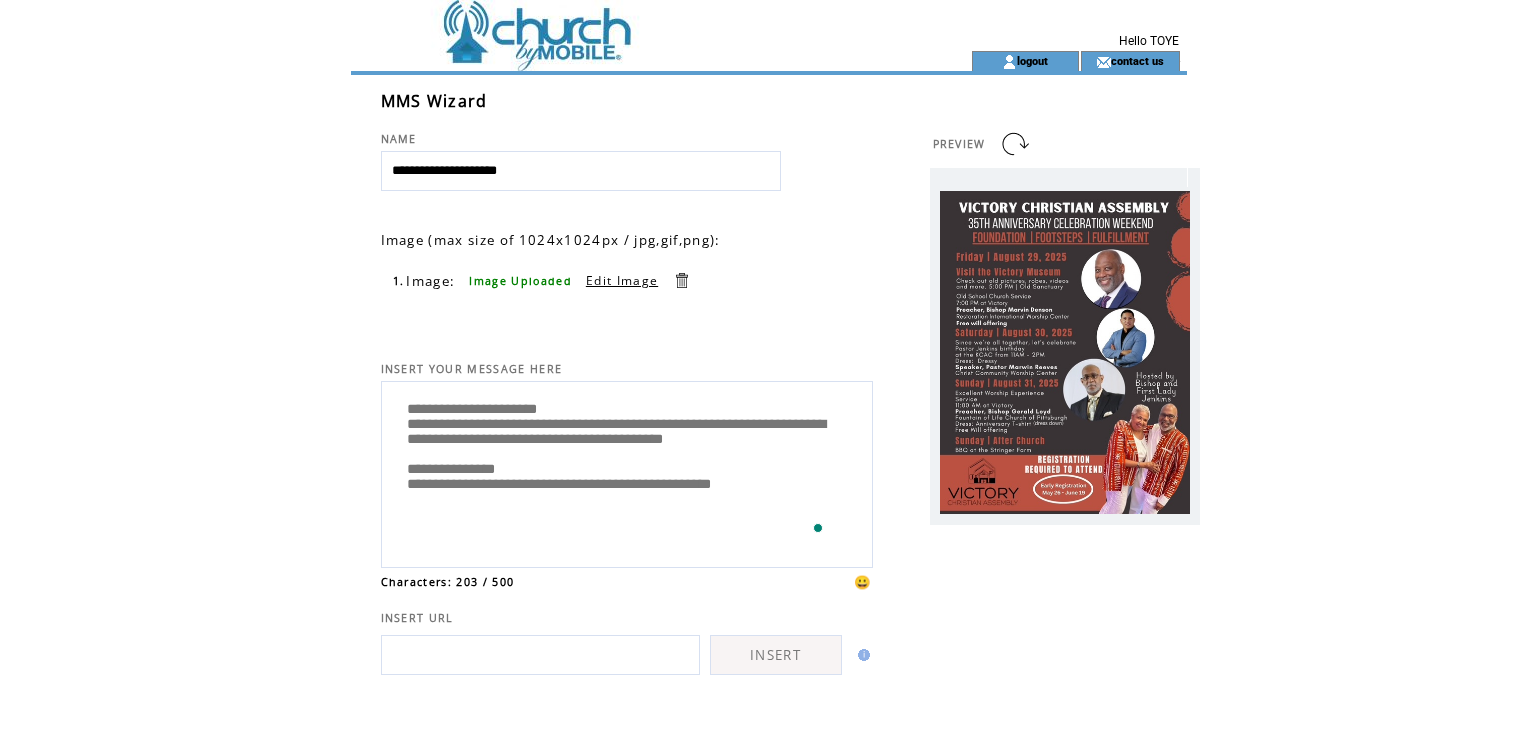click on "**********" at bounding box center [627, 472] 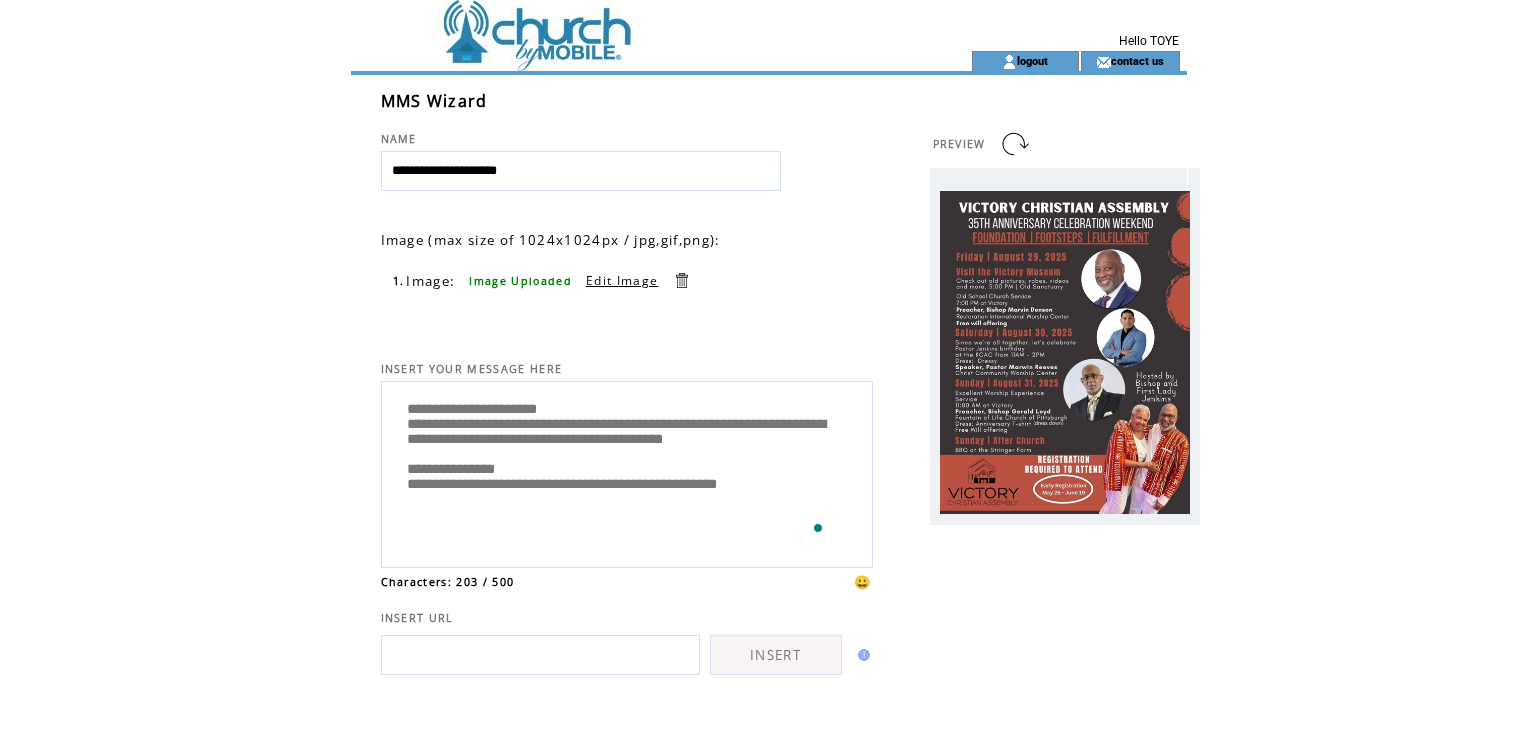 scroll, scrollTop: 5, scrollLeft: 0, axis: vertical 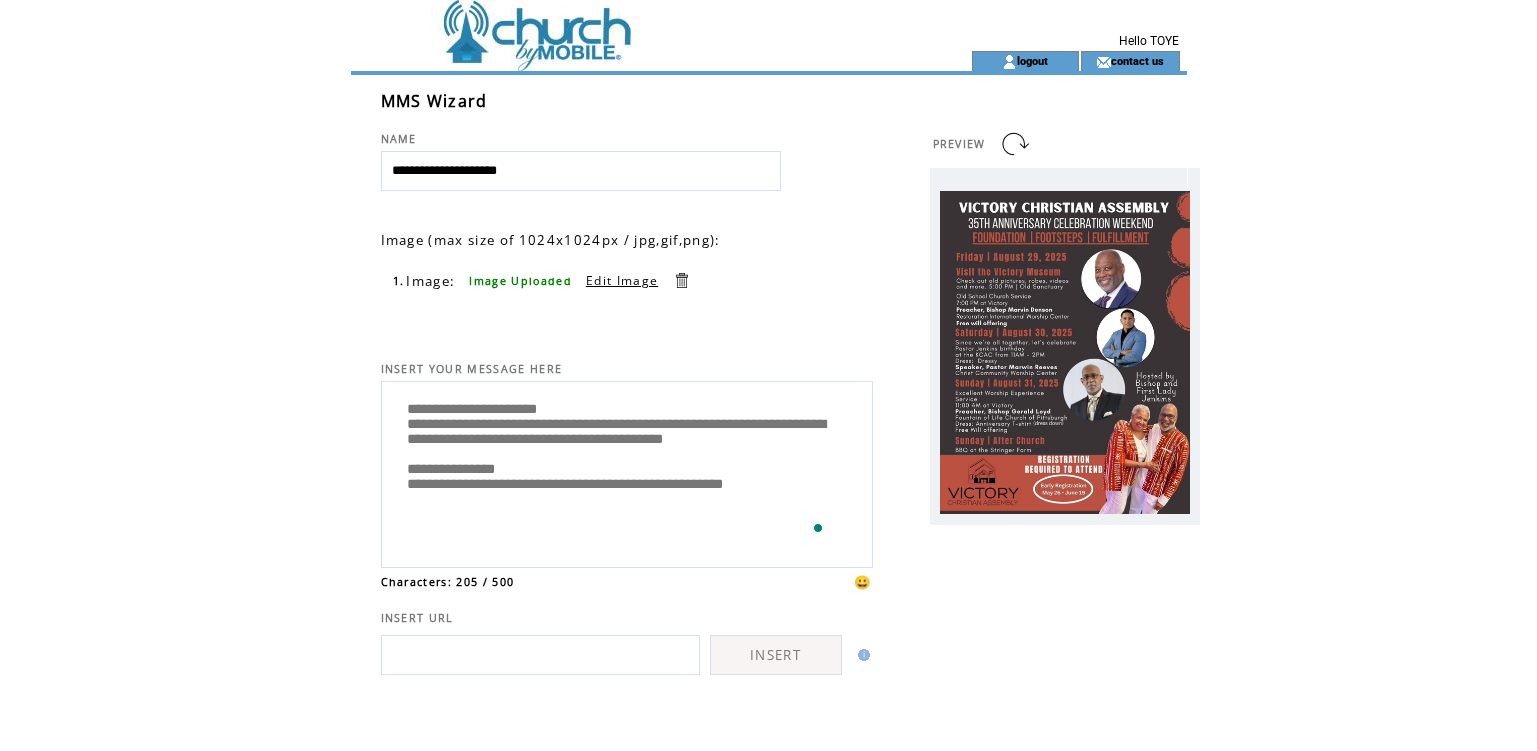 paste on "**********" 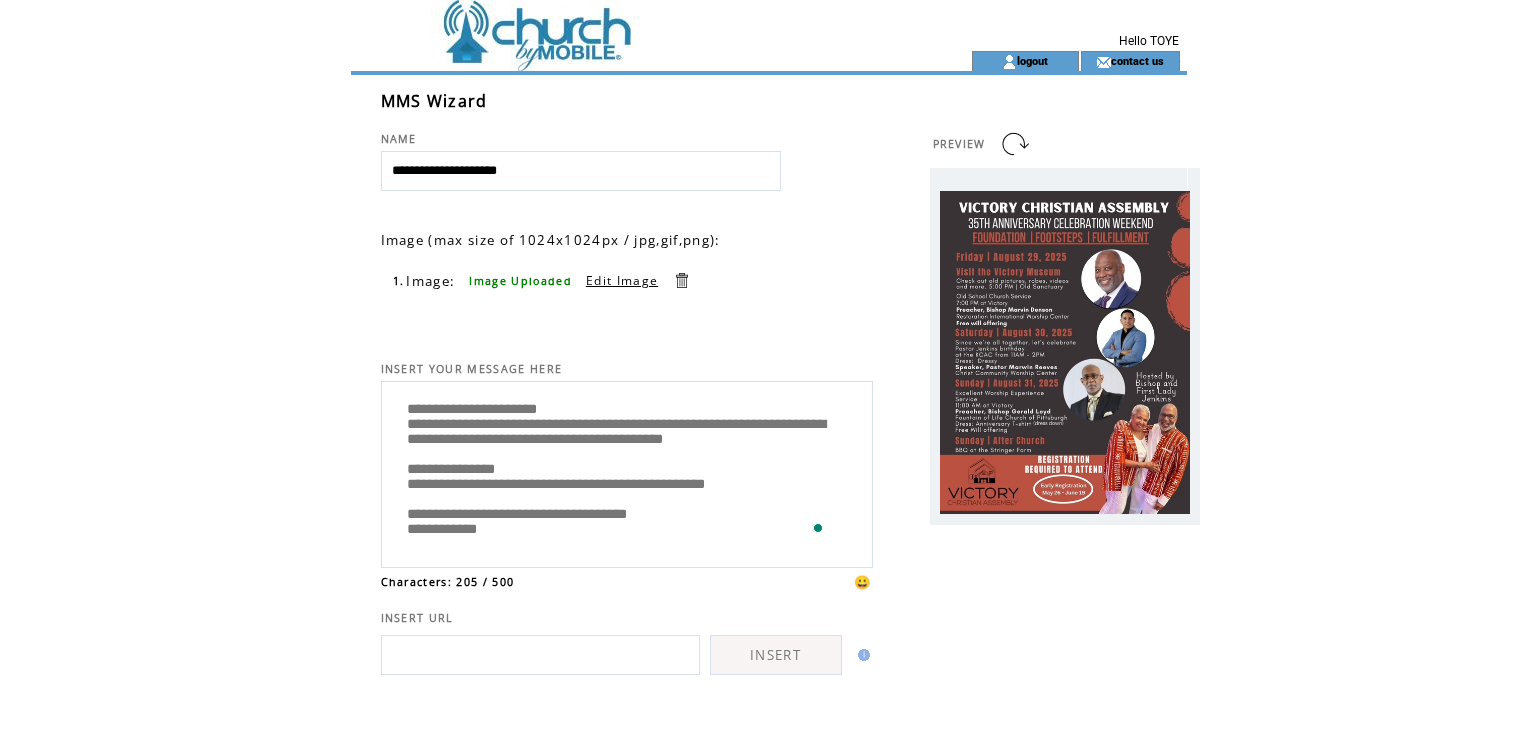 scroll, scrollTop: 65, scrollLeft: 0, axis: vertical 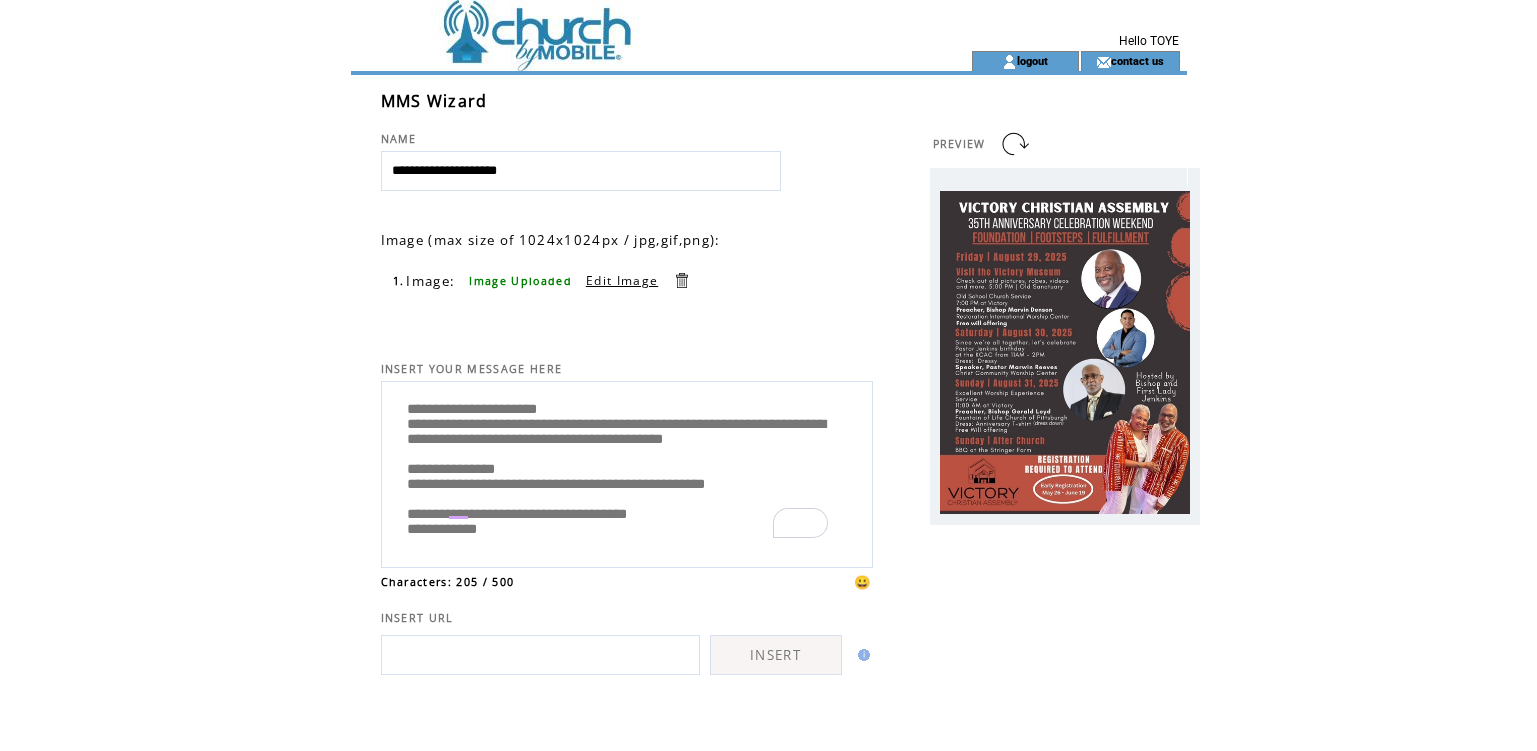 drag, startPoint x: 402, startPoint y: 528, endPoint x: 508, endPoint y: 526, distance: 106.01887 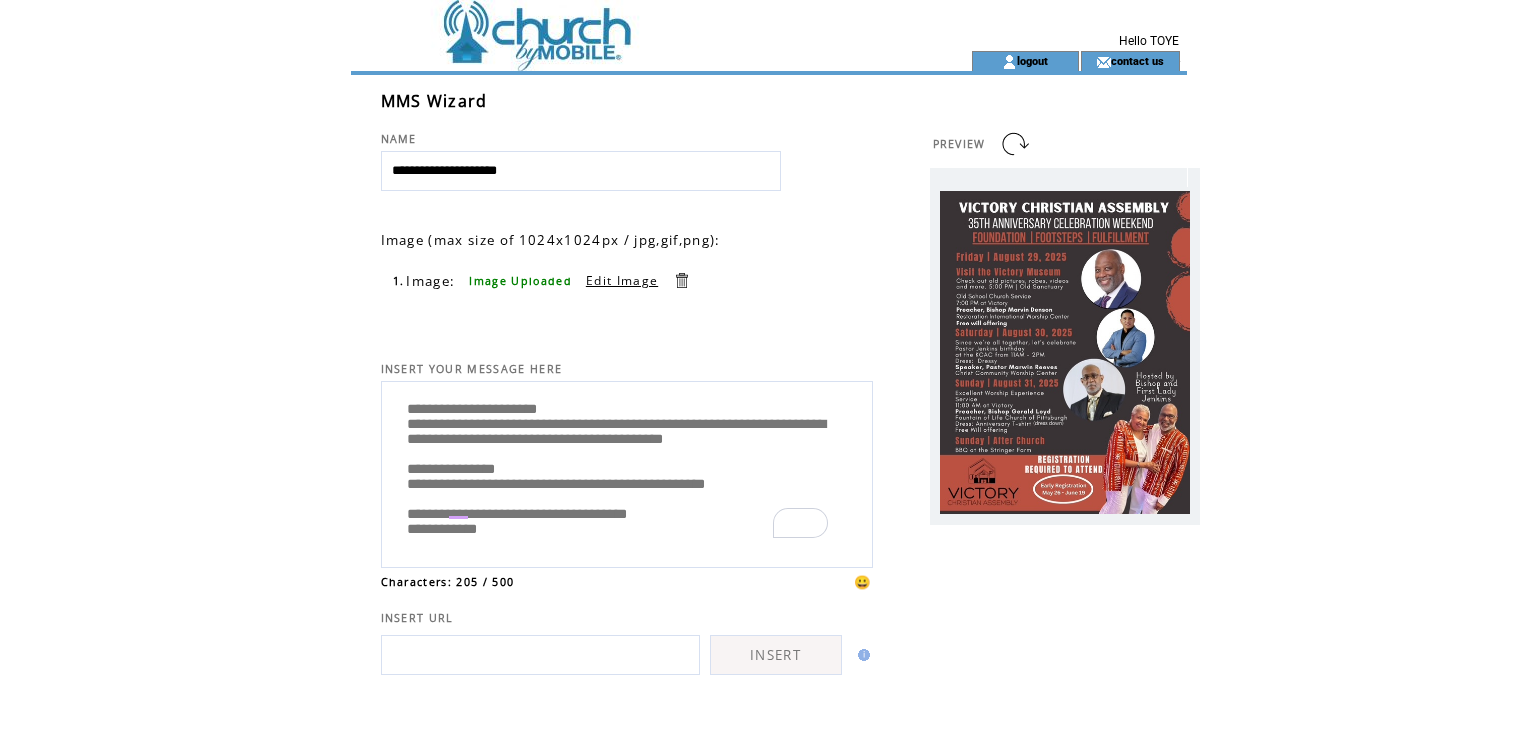 click on "**********" at bounding box center (627, 472) 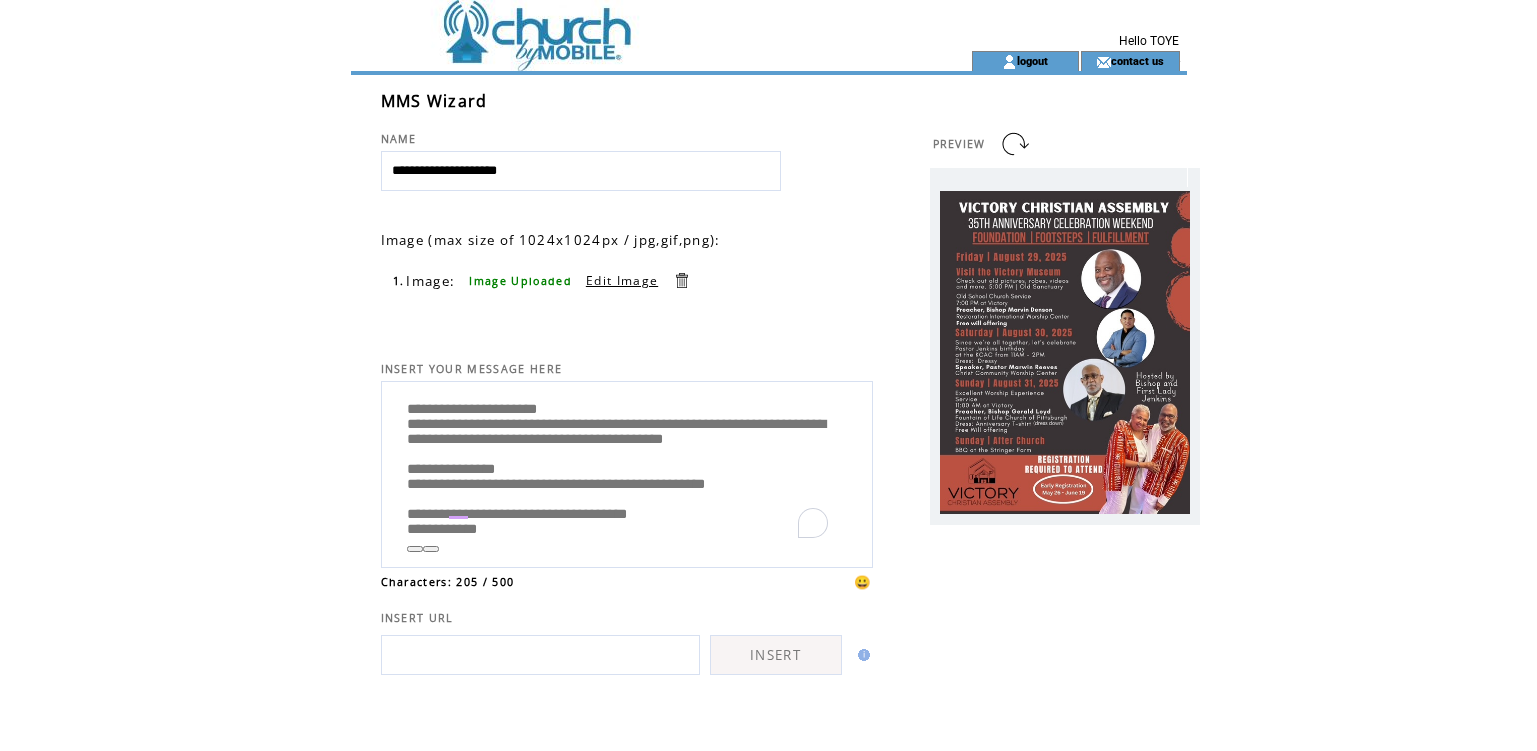 scroll, scrollTop: 0, scrollLeft: 0, axis: both 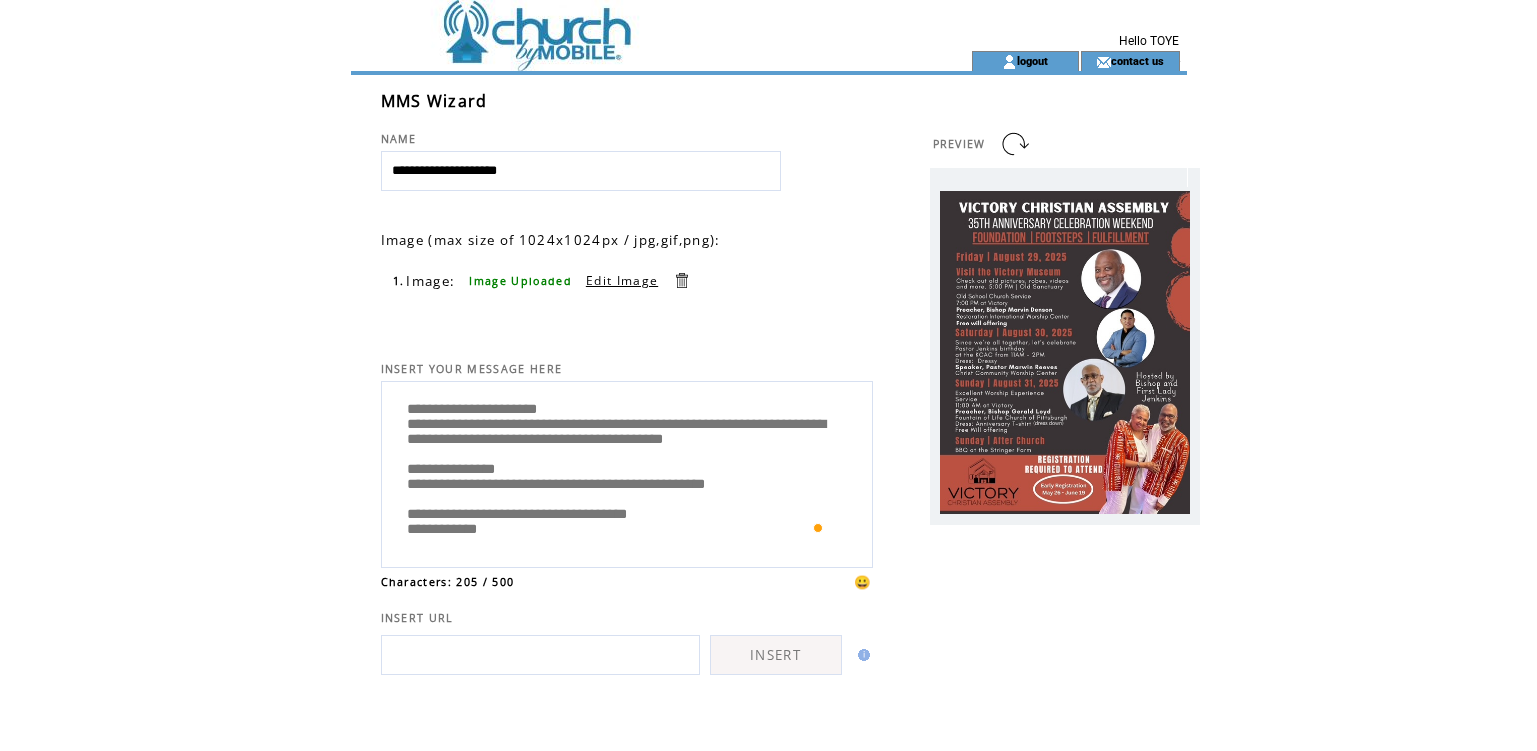 click on "**********" at bounding box center [627, 472] 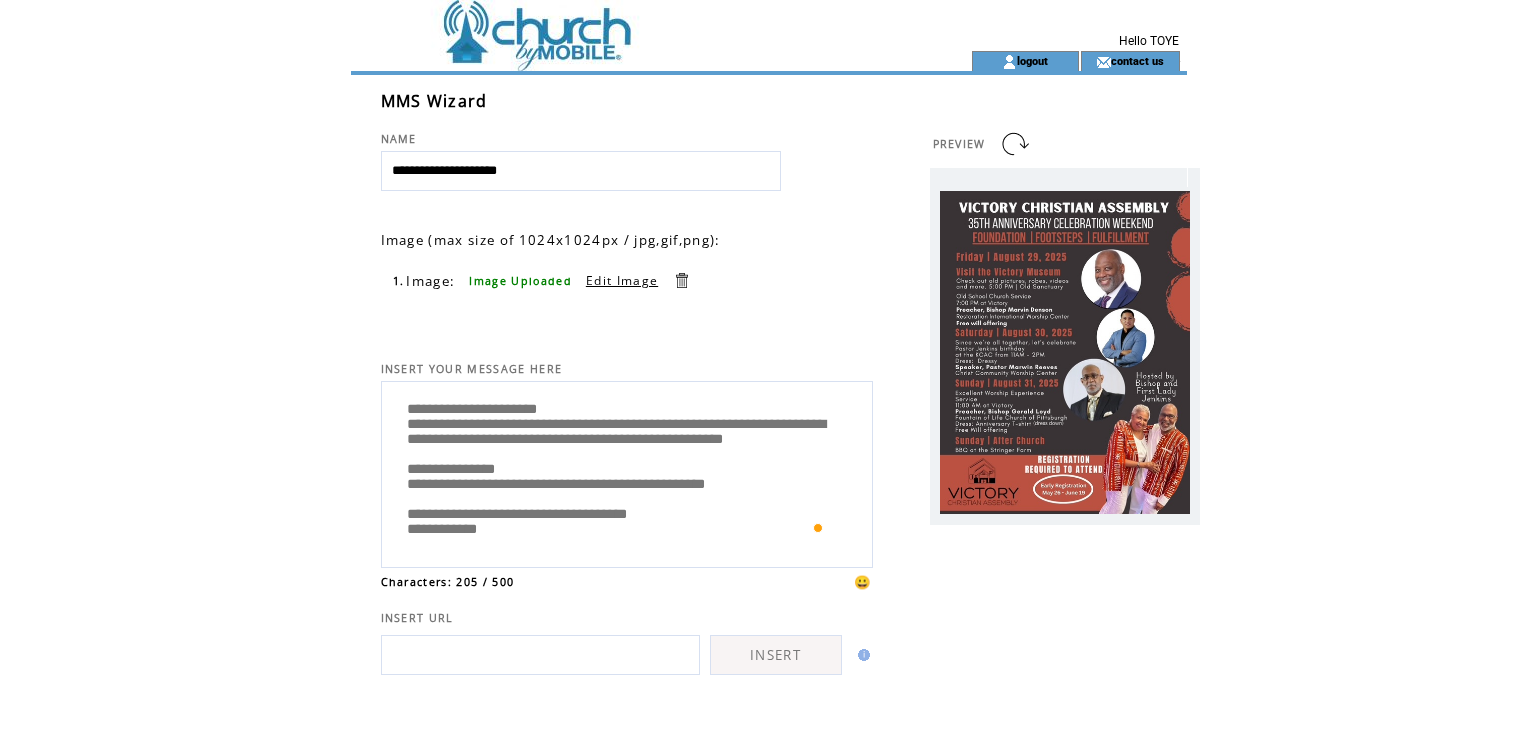 click on "**********" at bounding box center (627, 472) 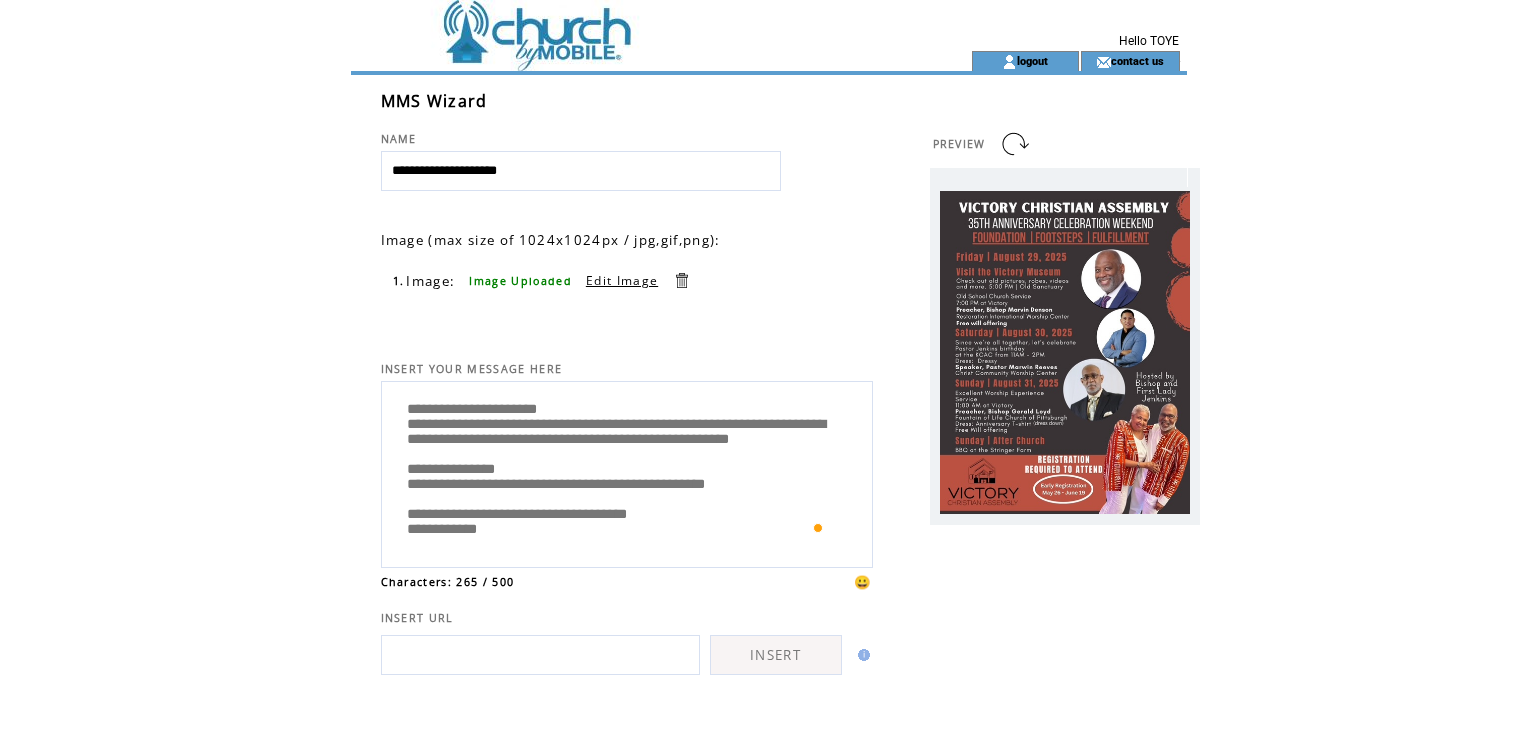 click on "**********" at bounding box center (627, 472) 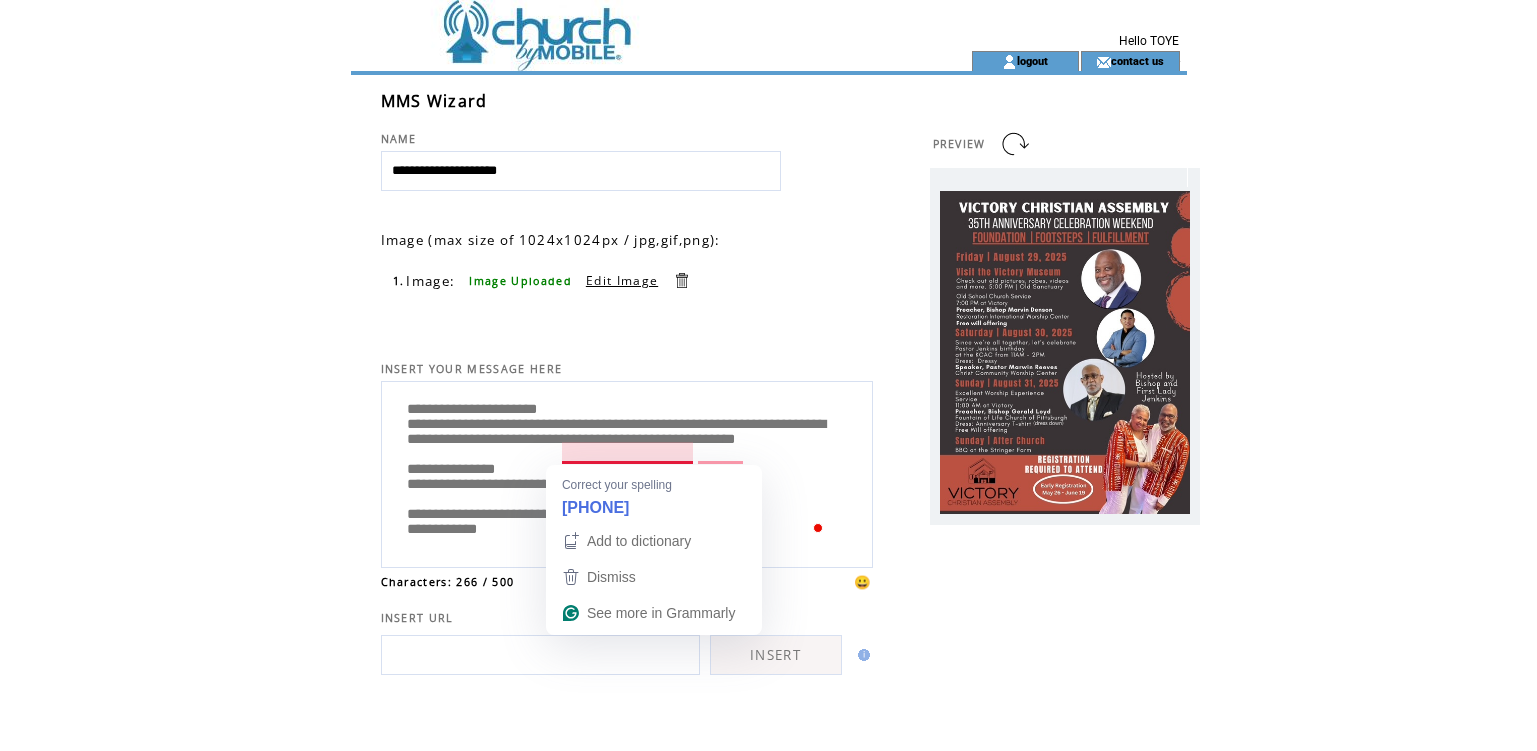 click on "**********" at bounding box center (627, 472) 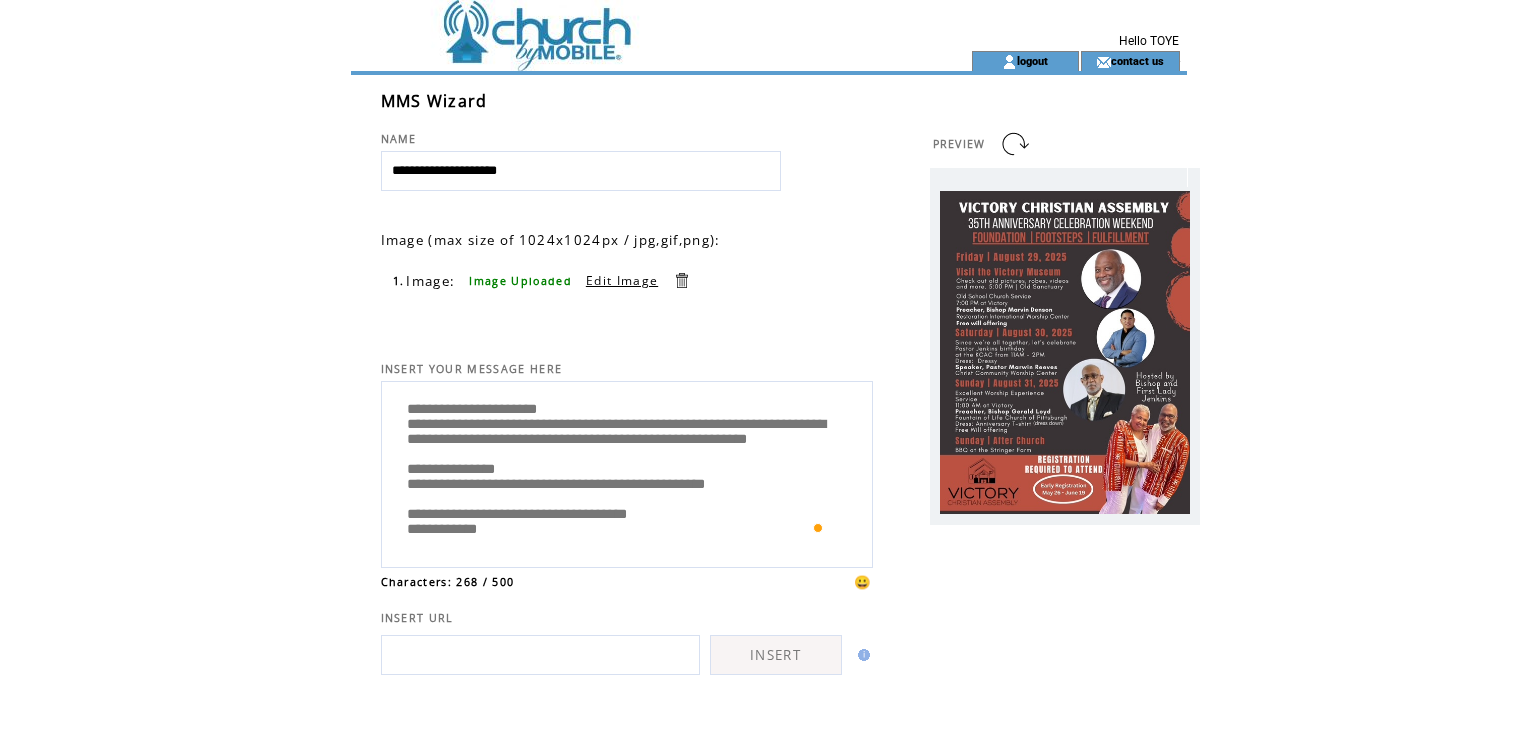 click on "**********" at bounding box center [627, 472] 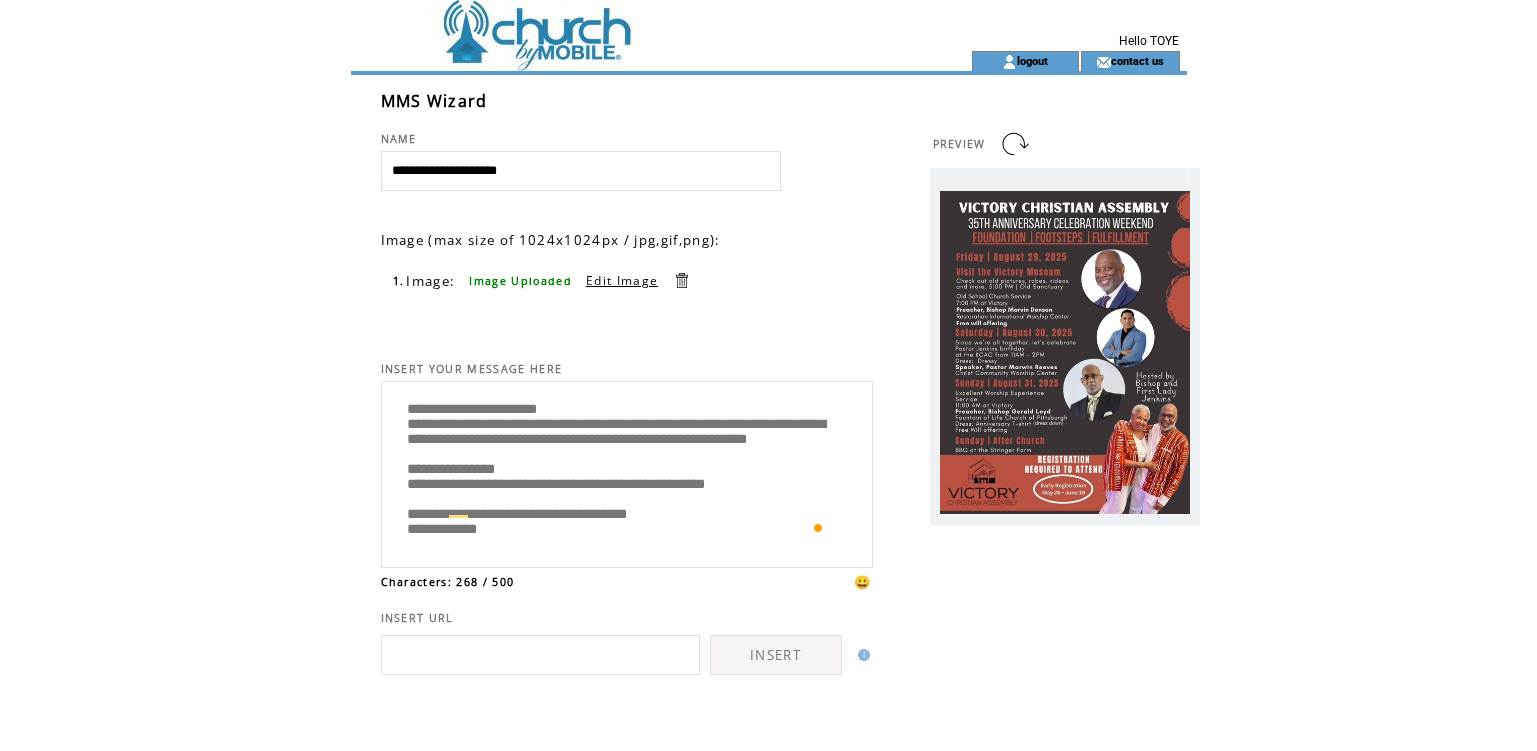 scroll, scrollTop: 100, scrollLeft: 0, axis: vertical 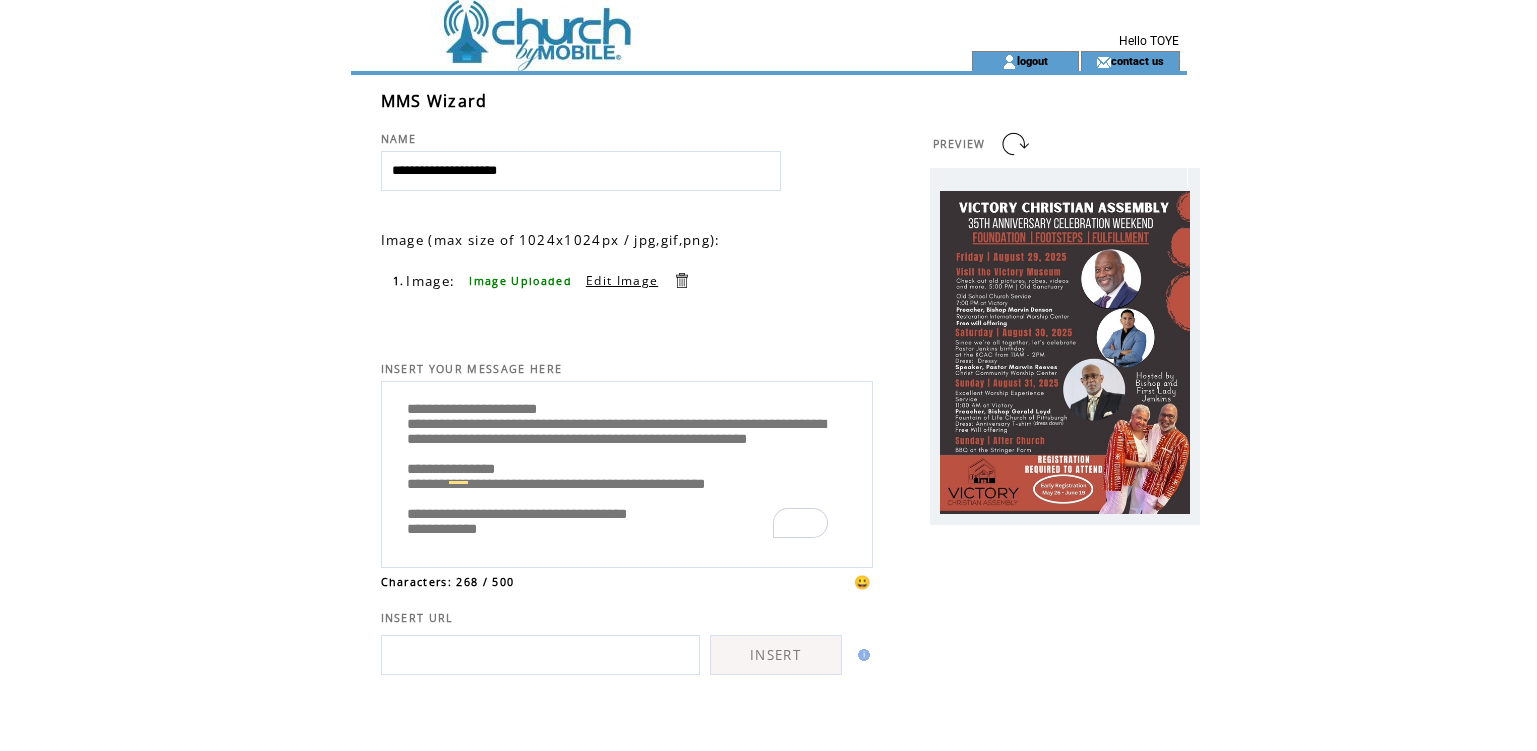 drag, startPoint x: 509, startPoint y: 495, endPoint x: 397, endPoint y: 493, distance: 112.01785 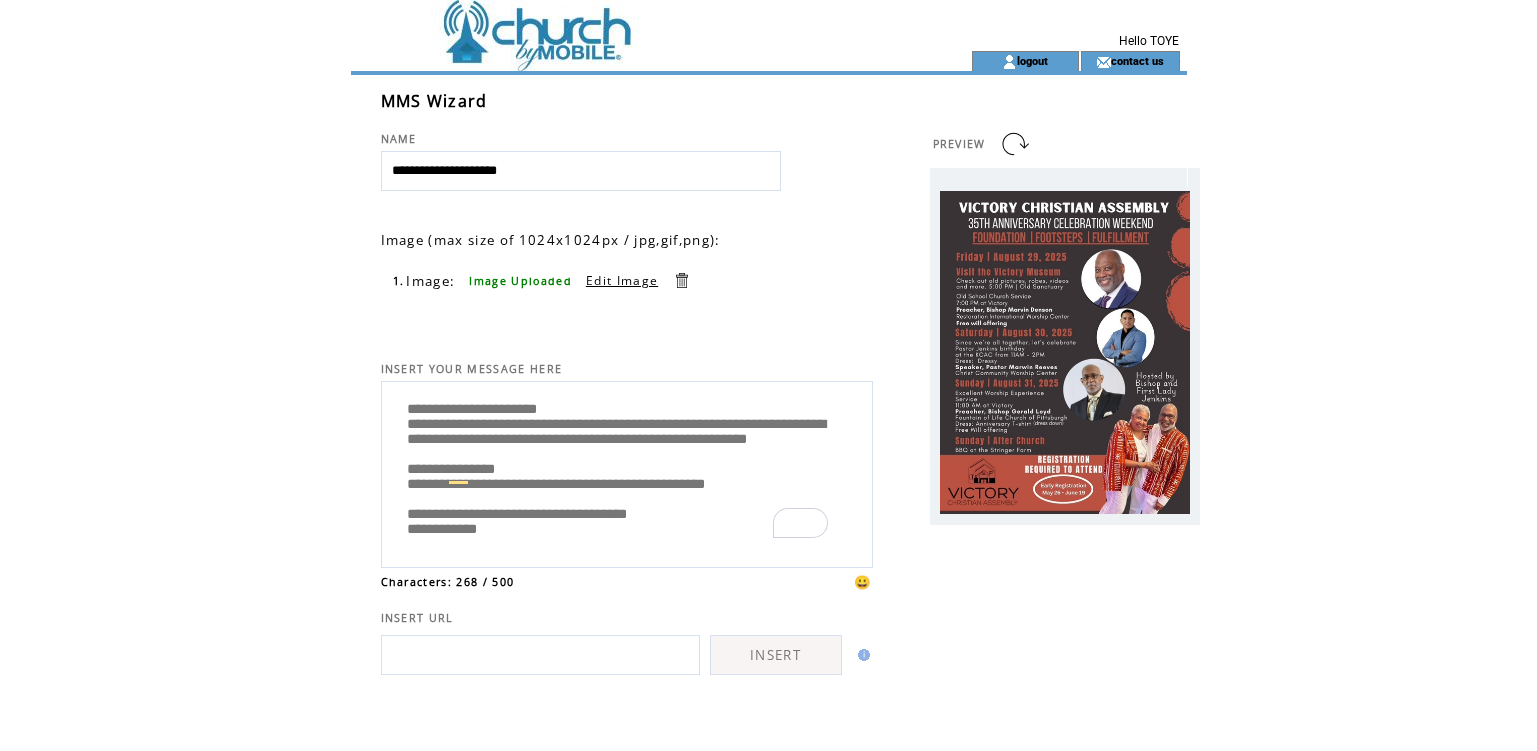 click on "**********" at bounding box center [627, 472] 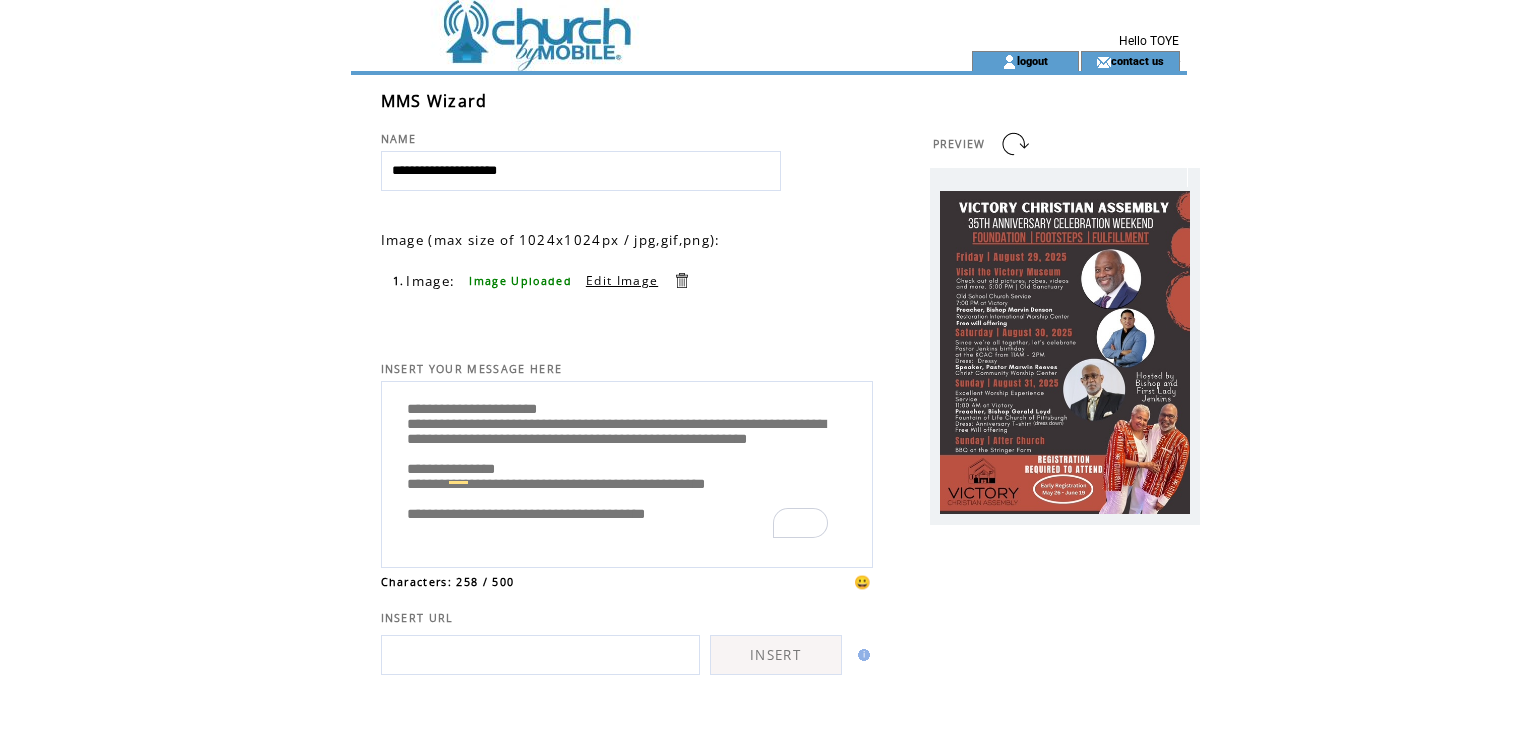 scroll, scrollTop: 0, scrollLeft: 0, axis: both 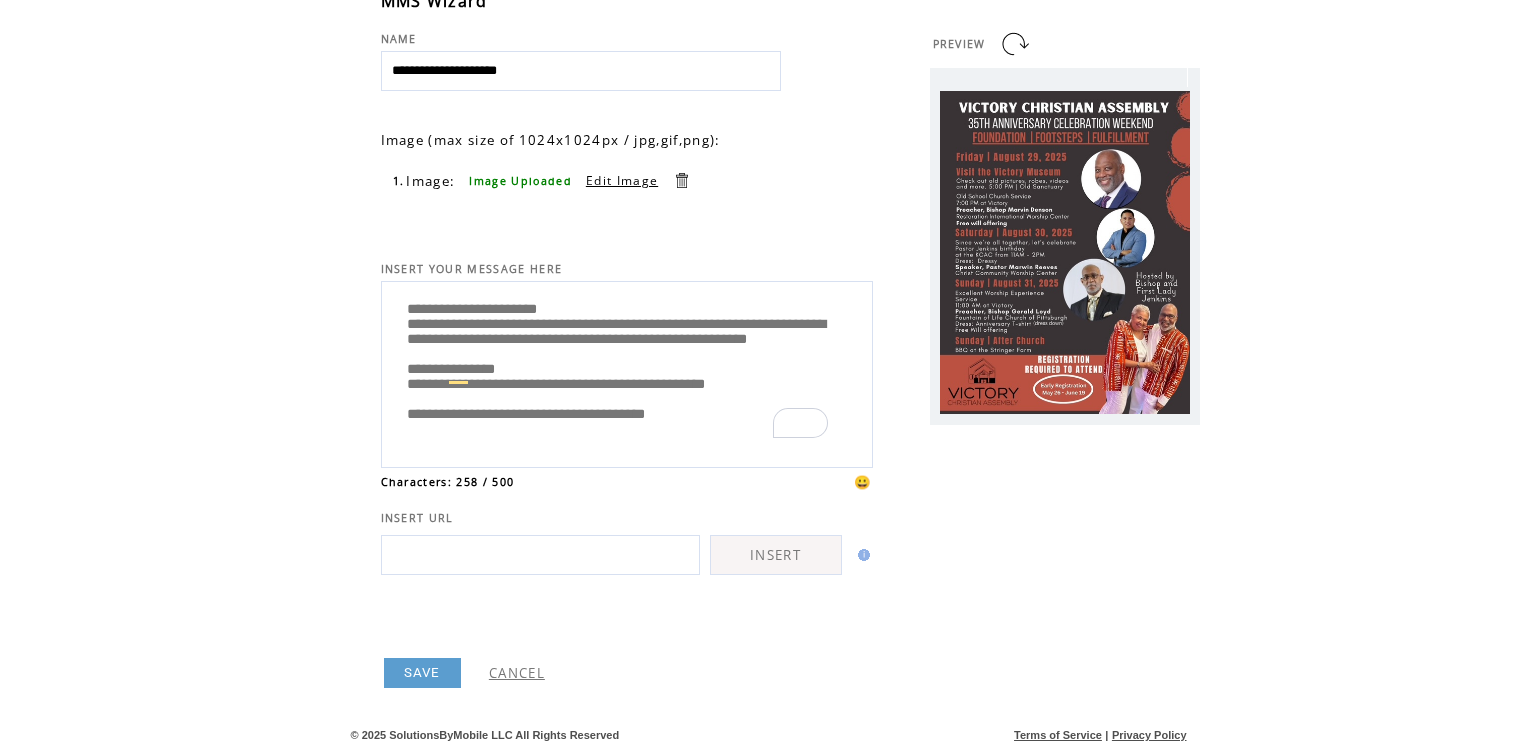 drag, startPoint x: 408, startPoint y: 365, endPoint x: 717, endPoint y: 367, distance: 309.00647 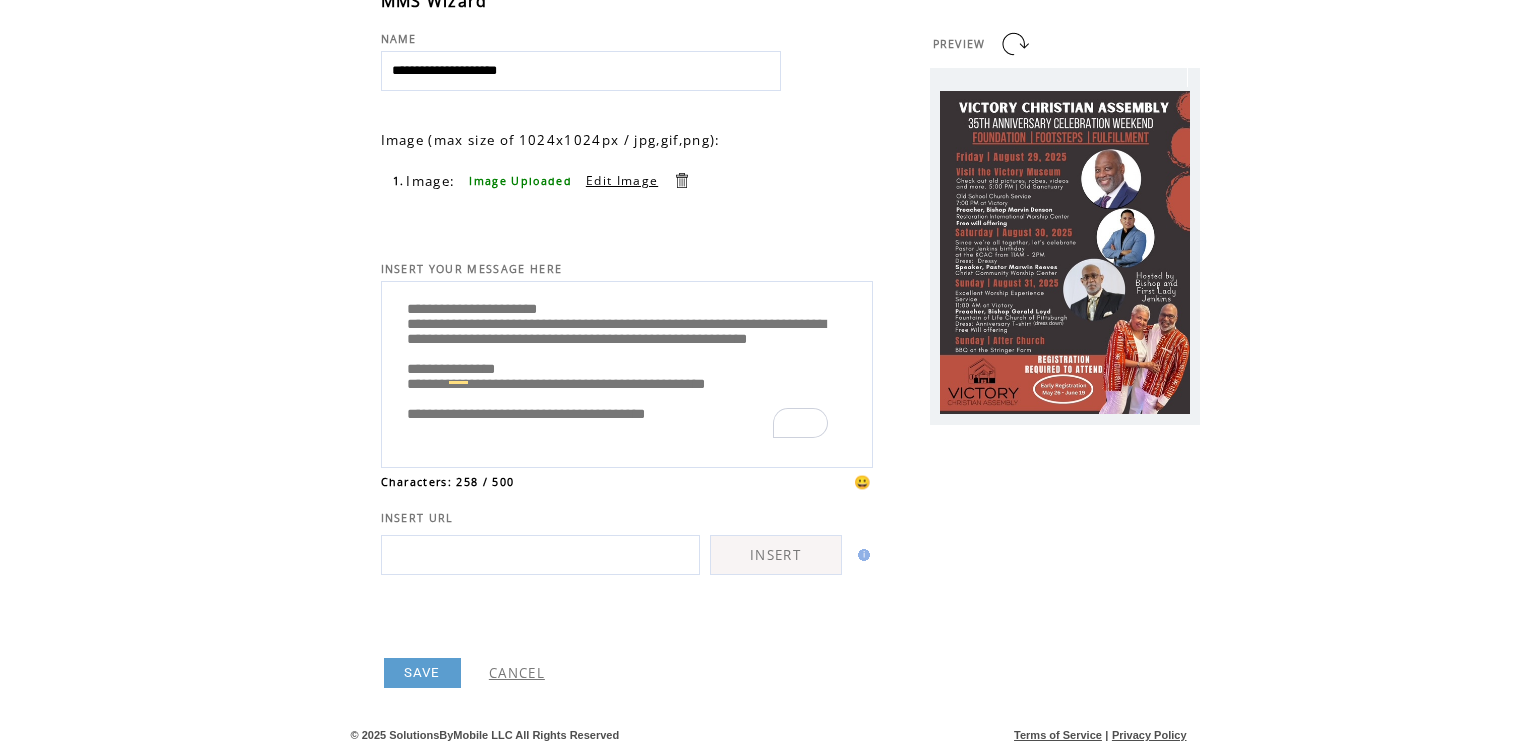 click on "**********" at bounding box center (627, 372) 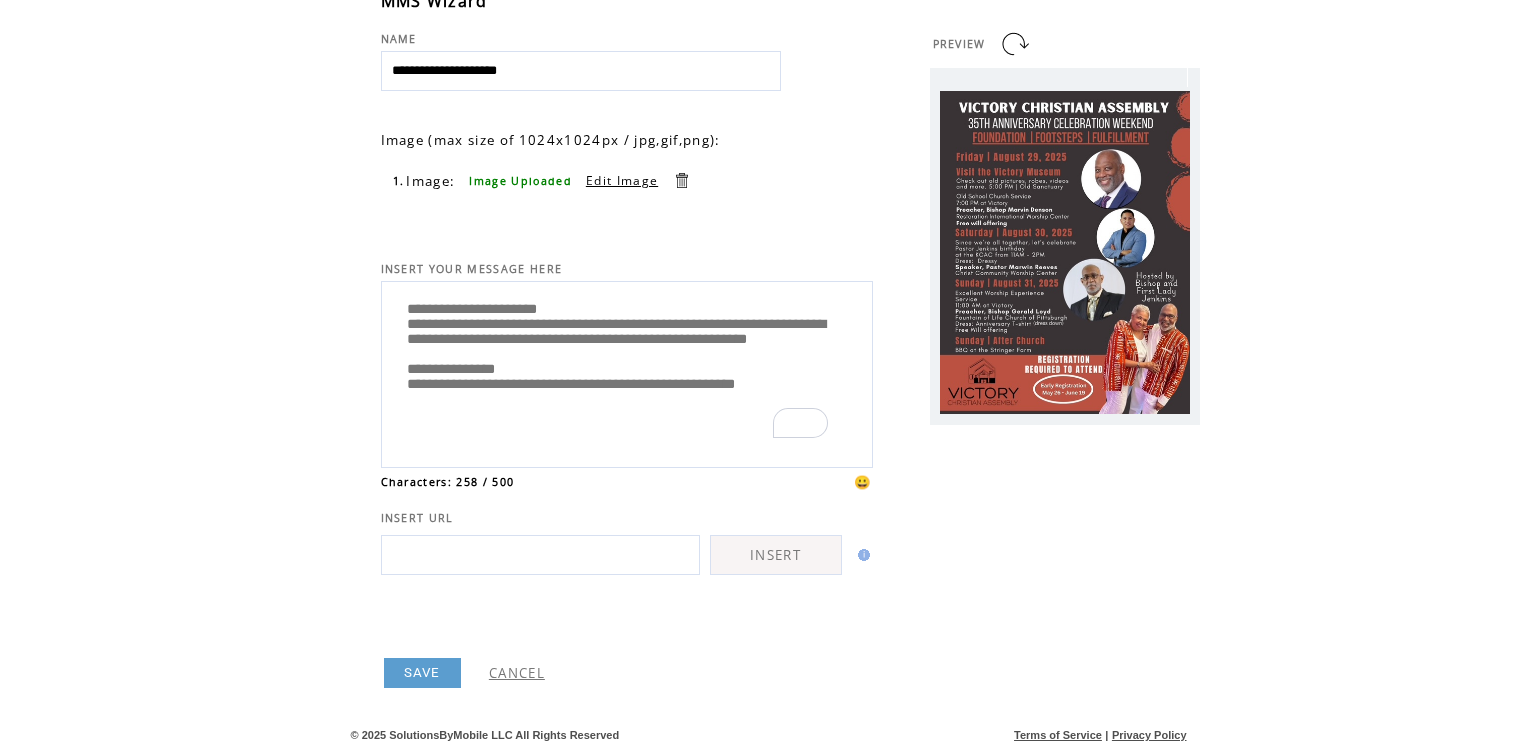 scroll, scrollTop: 0, scrollLeft: 0, axis: both 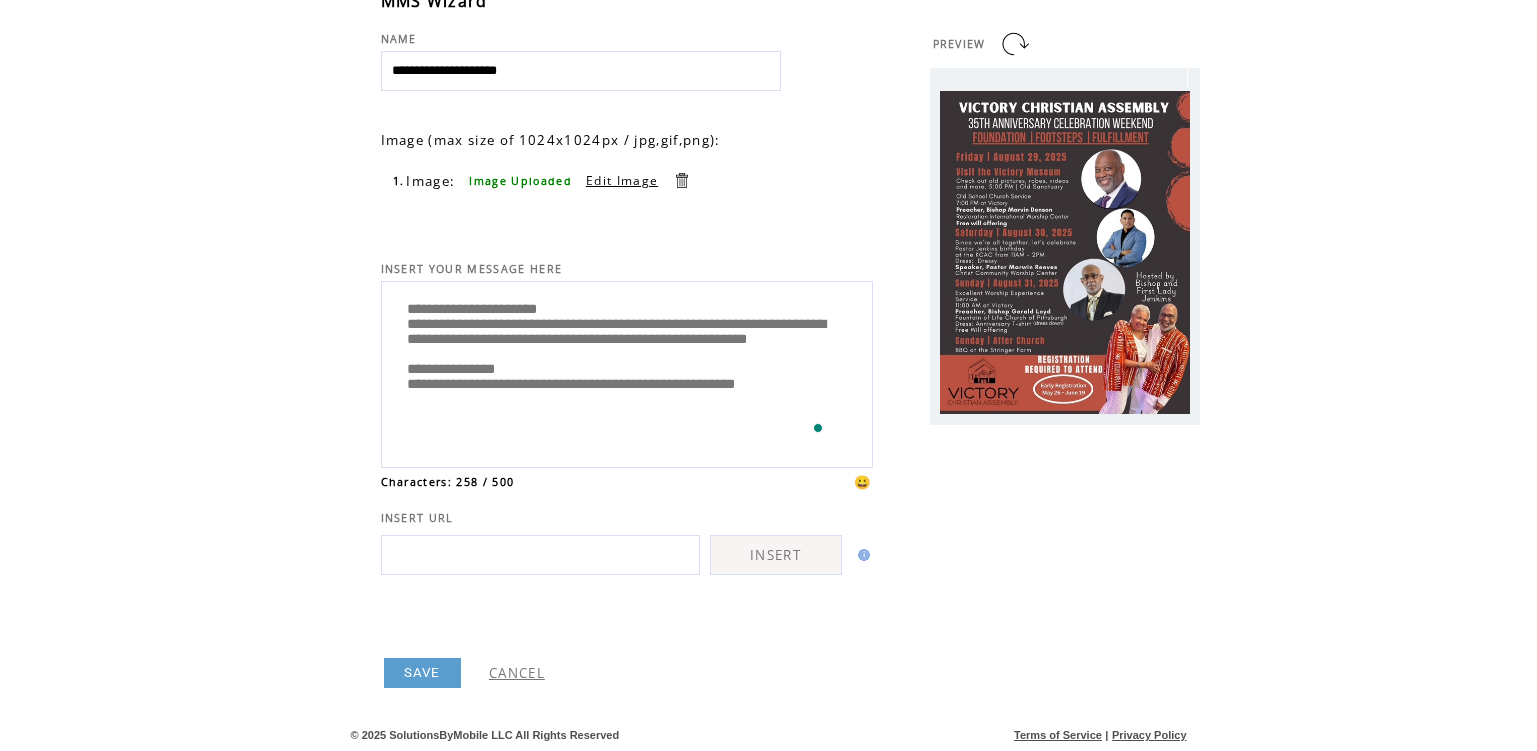click on "**********" at bounding box center (627, 372) 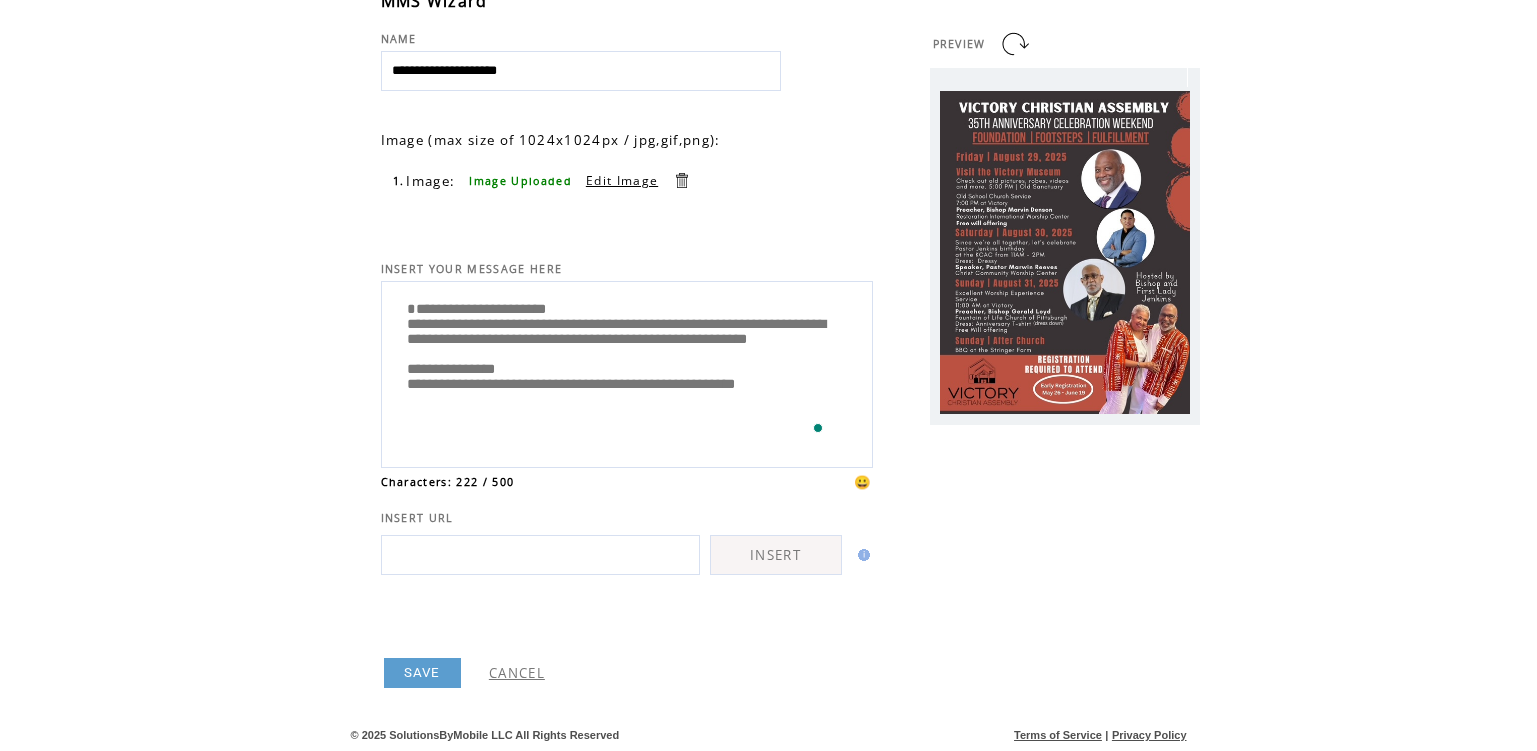click on "**********" at bounding box center [627, 372] 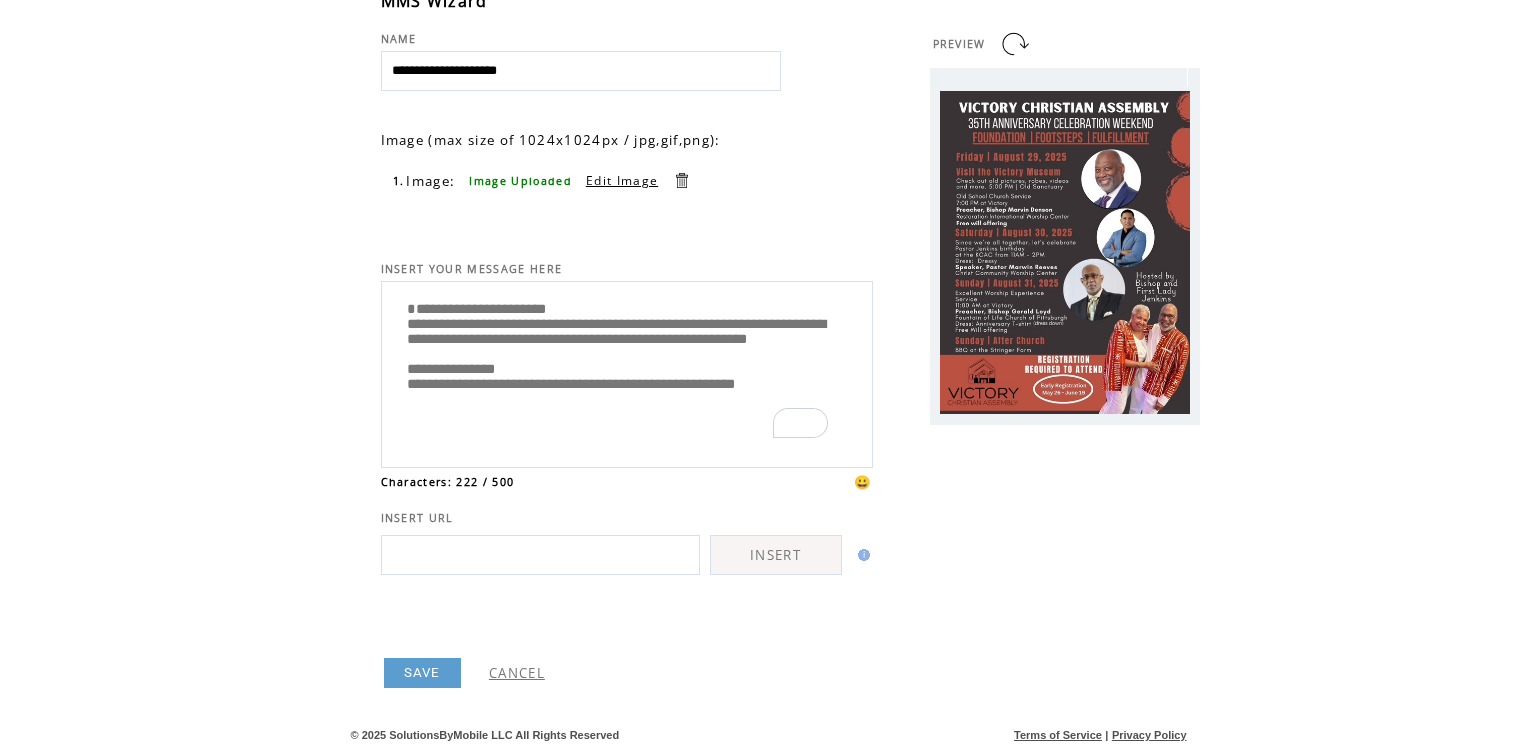paste on "**********" 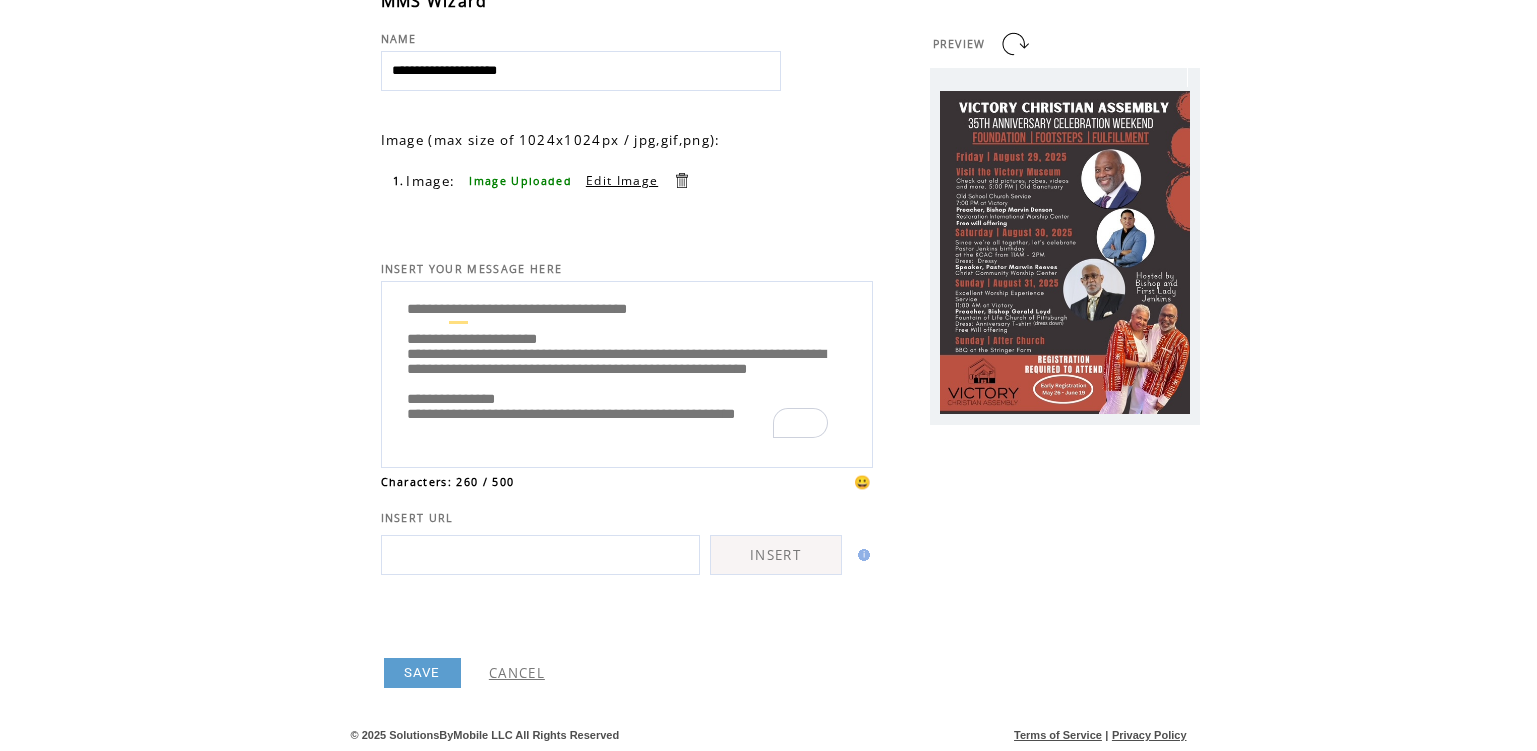 click on "**********" at bounding box center [627, 372] 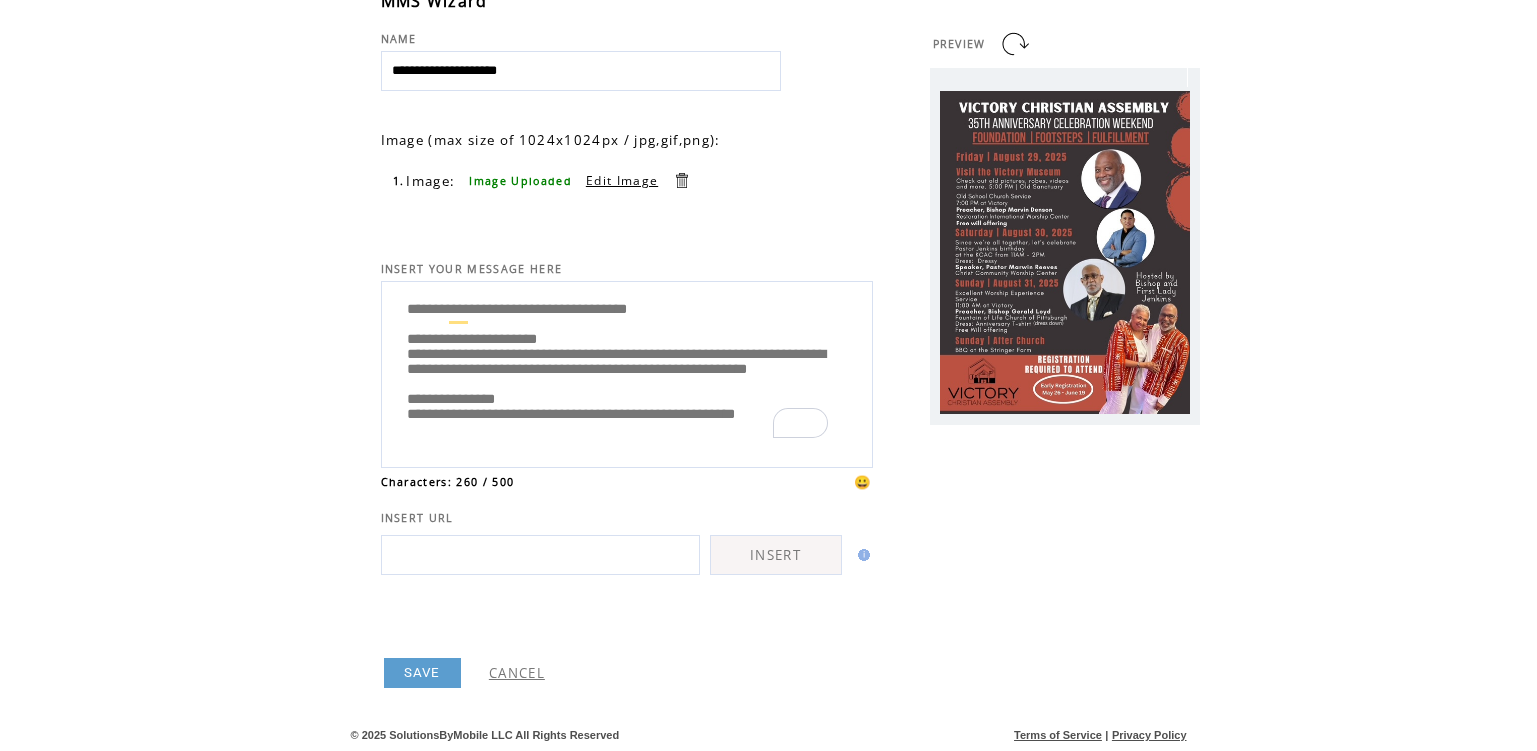 paste on "**********" 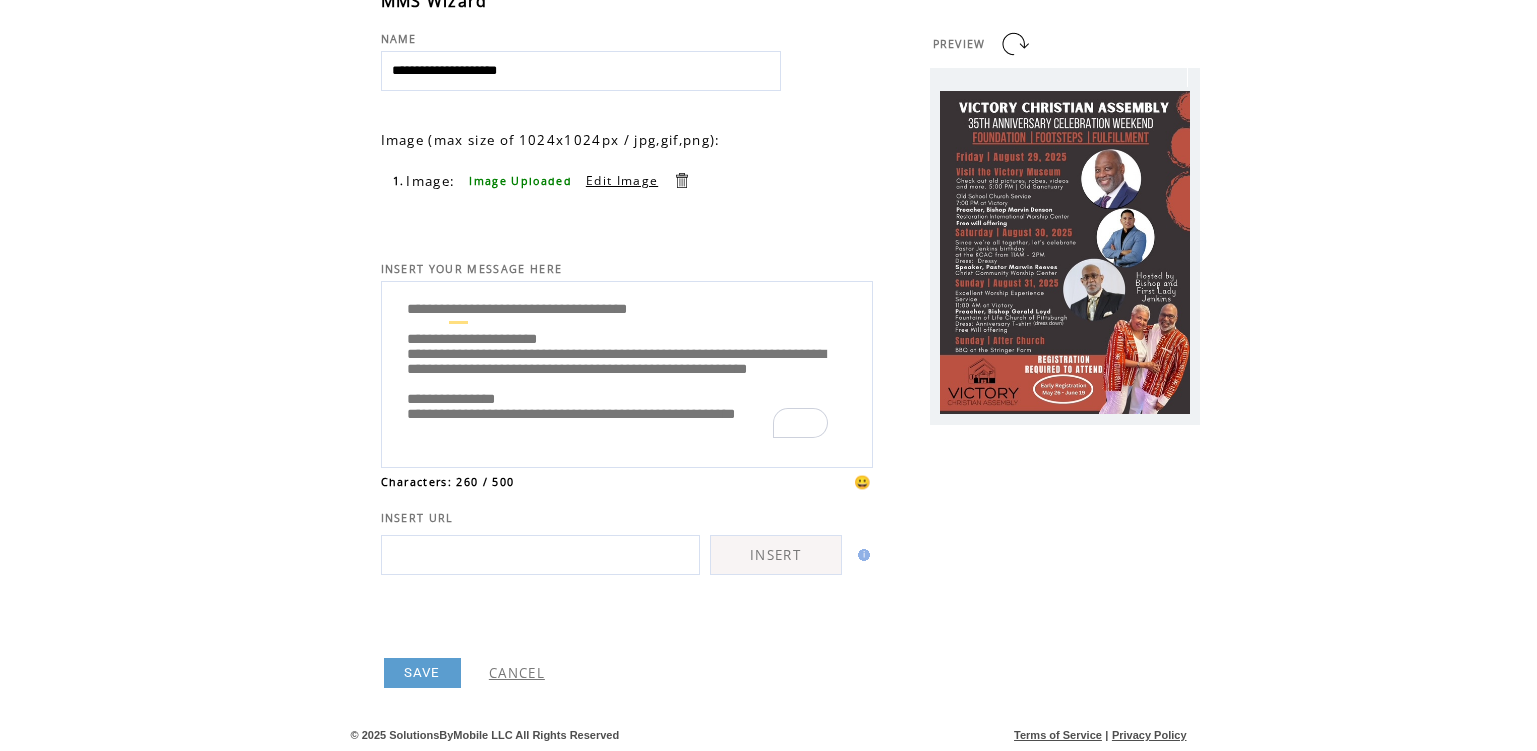 type on "**********" 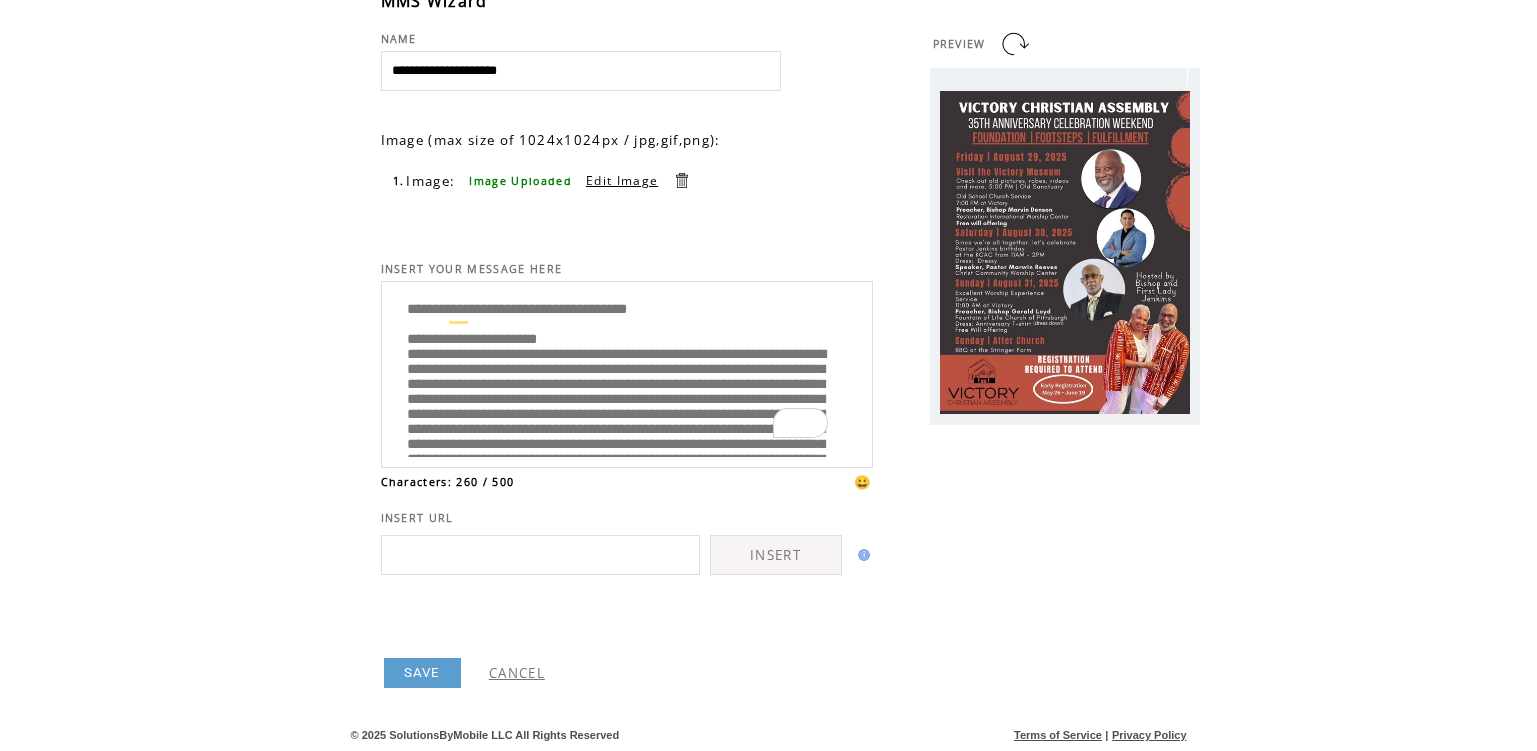 scroll, scrollTop: 365, scrollLeft: 0, axis: vertical 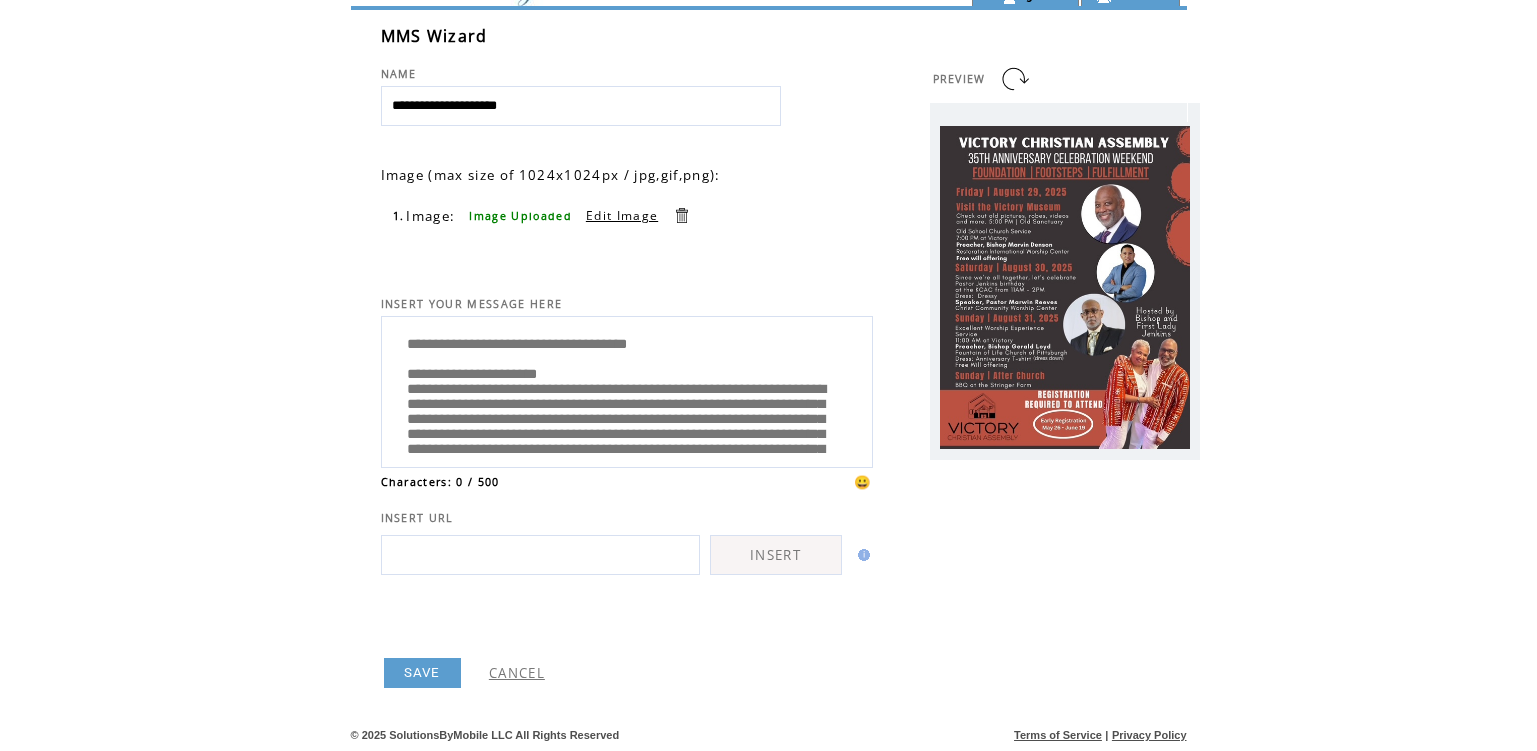 click on "**********" at bounding box center [627, 389] 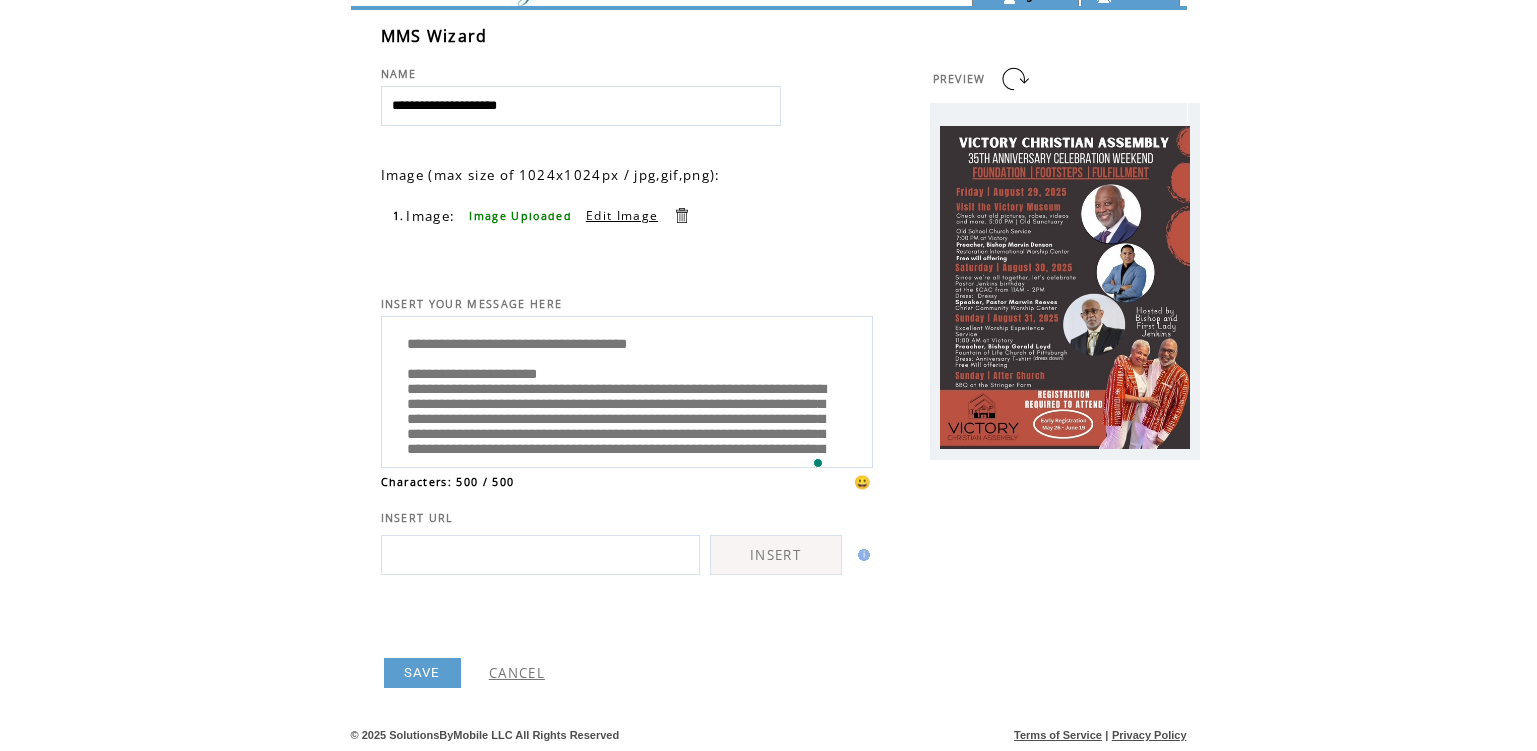 scroll, scrollTop: 64, scrollLeft: 0, axis: vertical 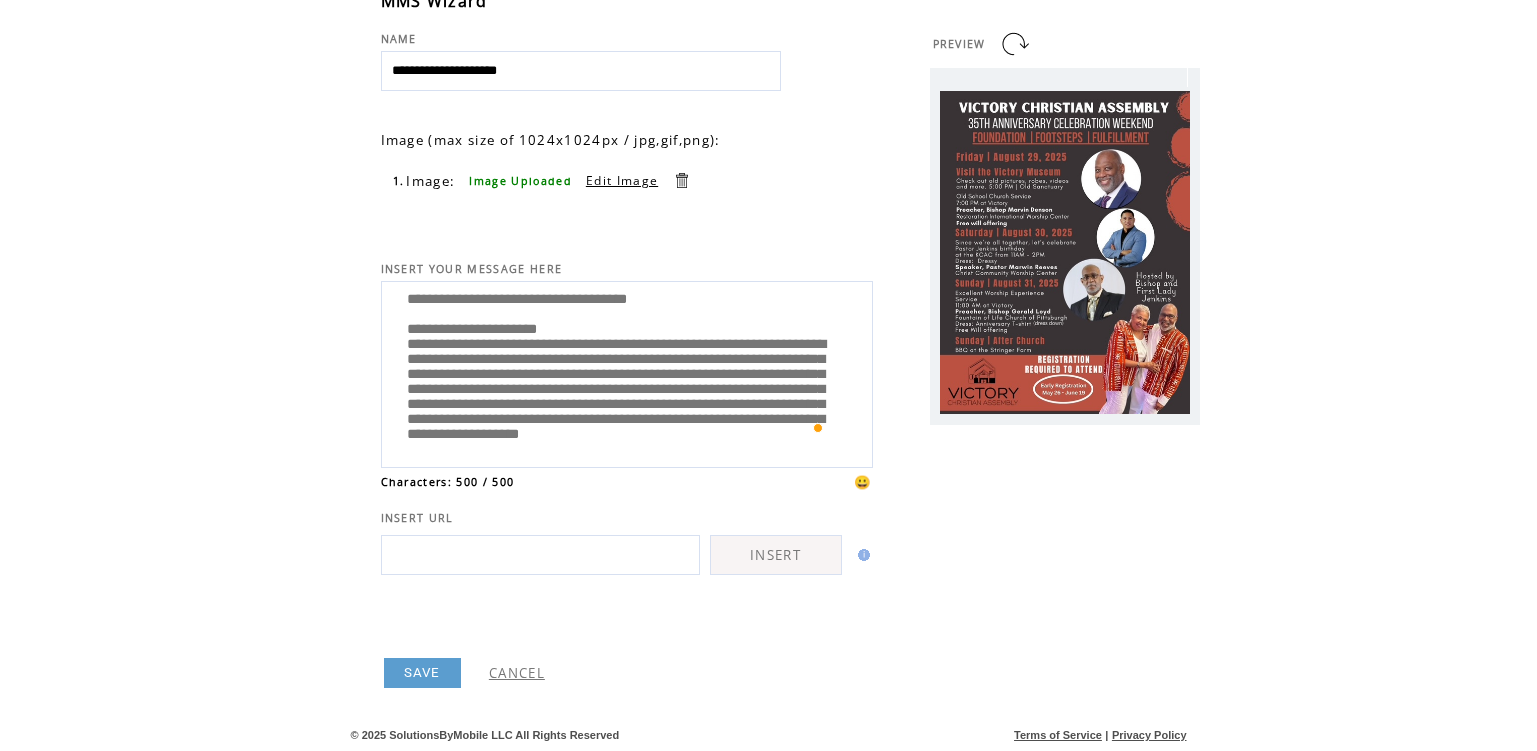 drag, startPoint x: 404, startPoint y: 294, endPoint x: 791, endPoint y: 444, distance: 415.053 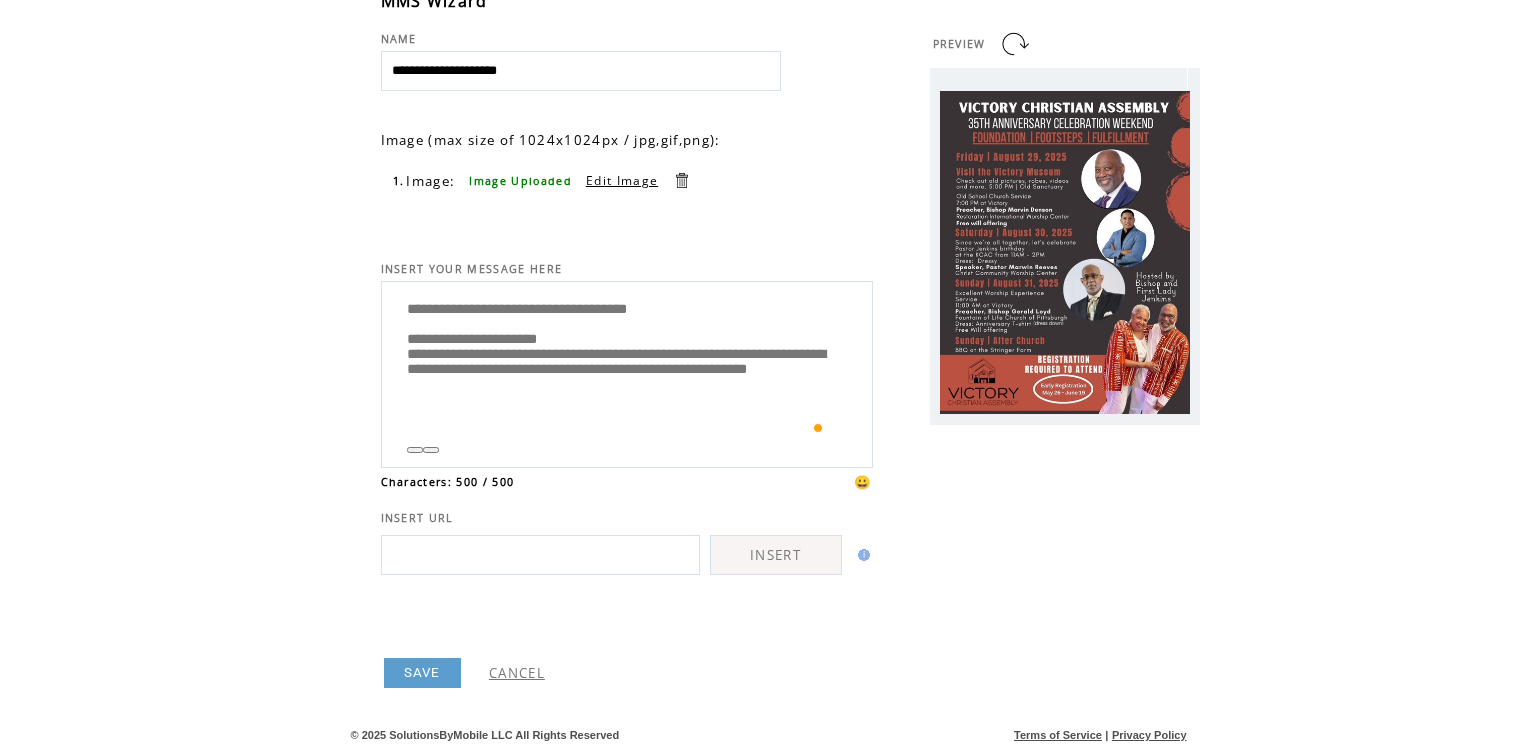 scroll, scrollTop: 0, scrollLeft: 0, axis: both 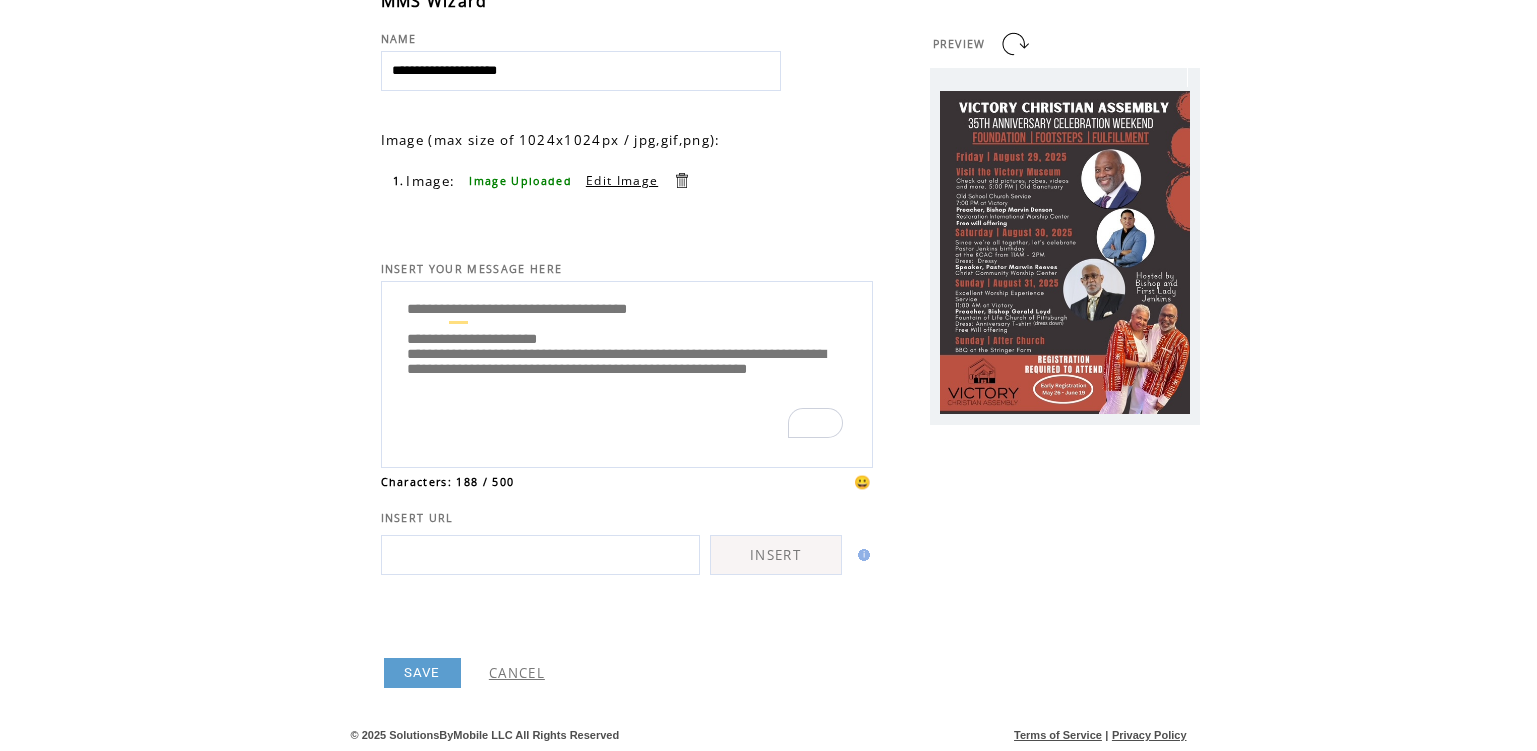 type on "**********" 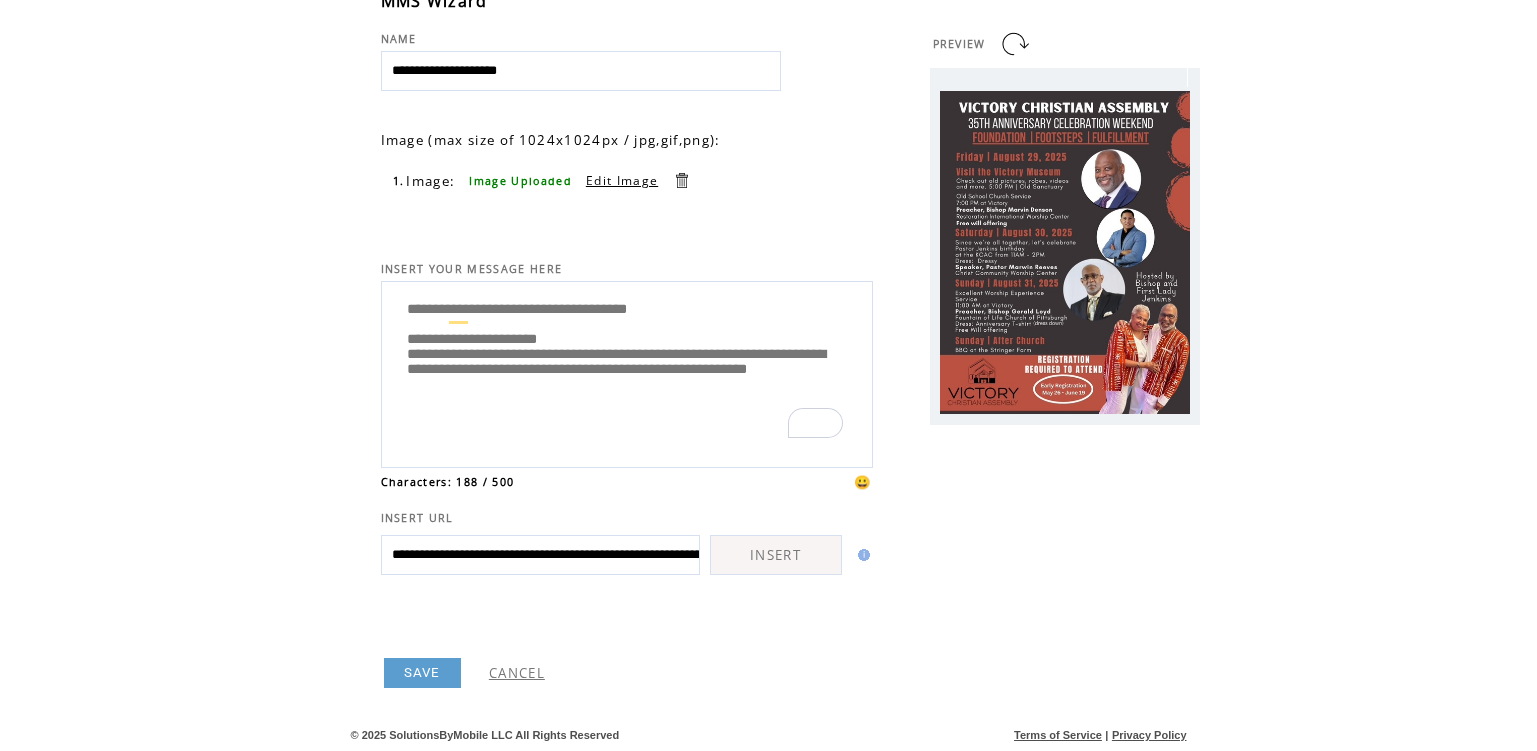 scroll, scrollTop: 0, scrollLeft: 1783, axis: horizontal 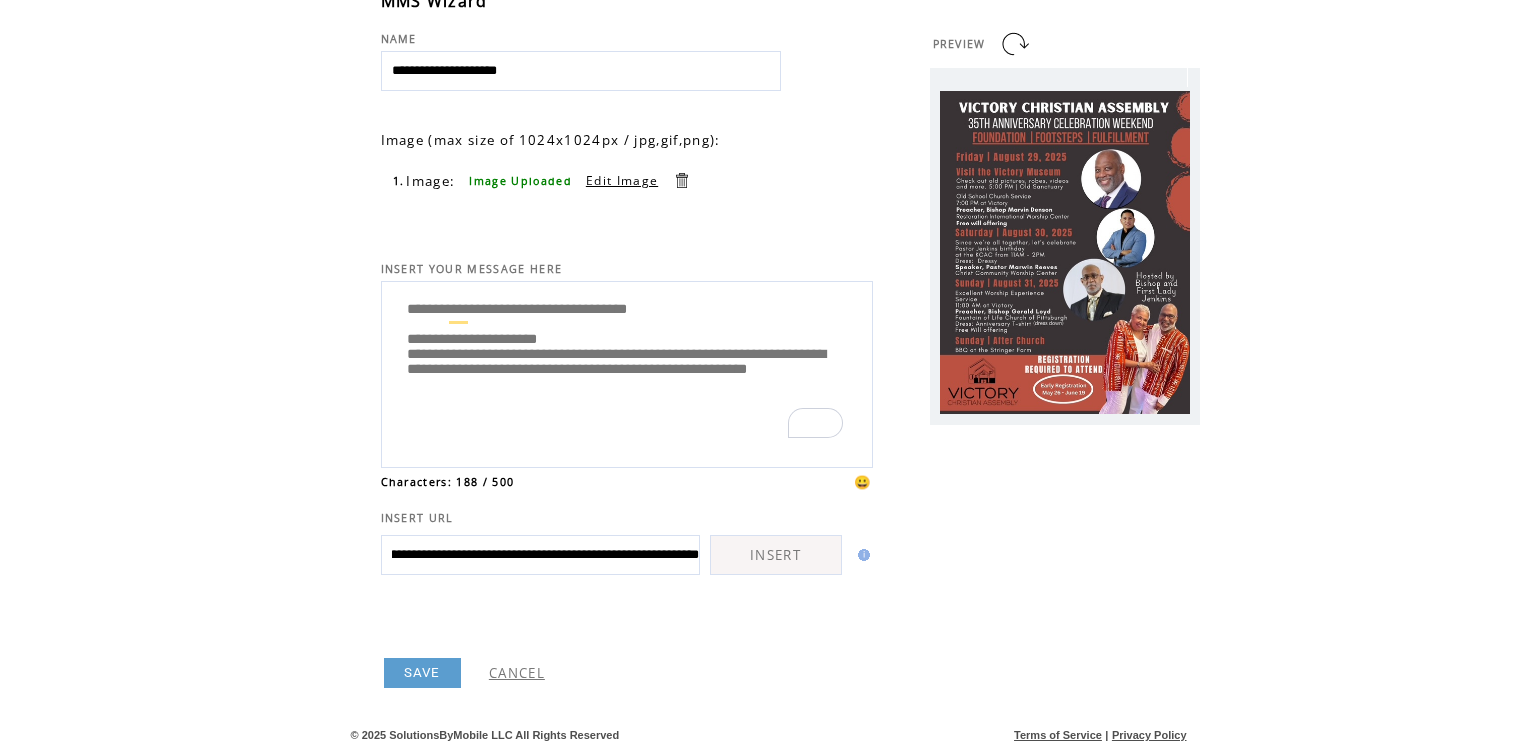 type on "**********" 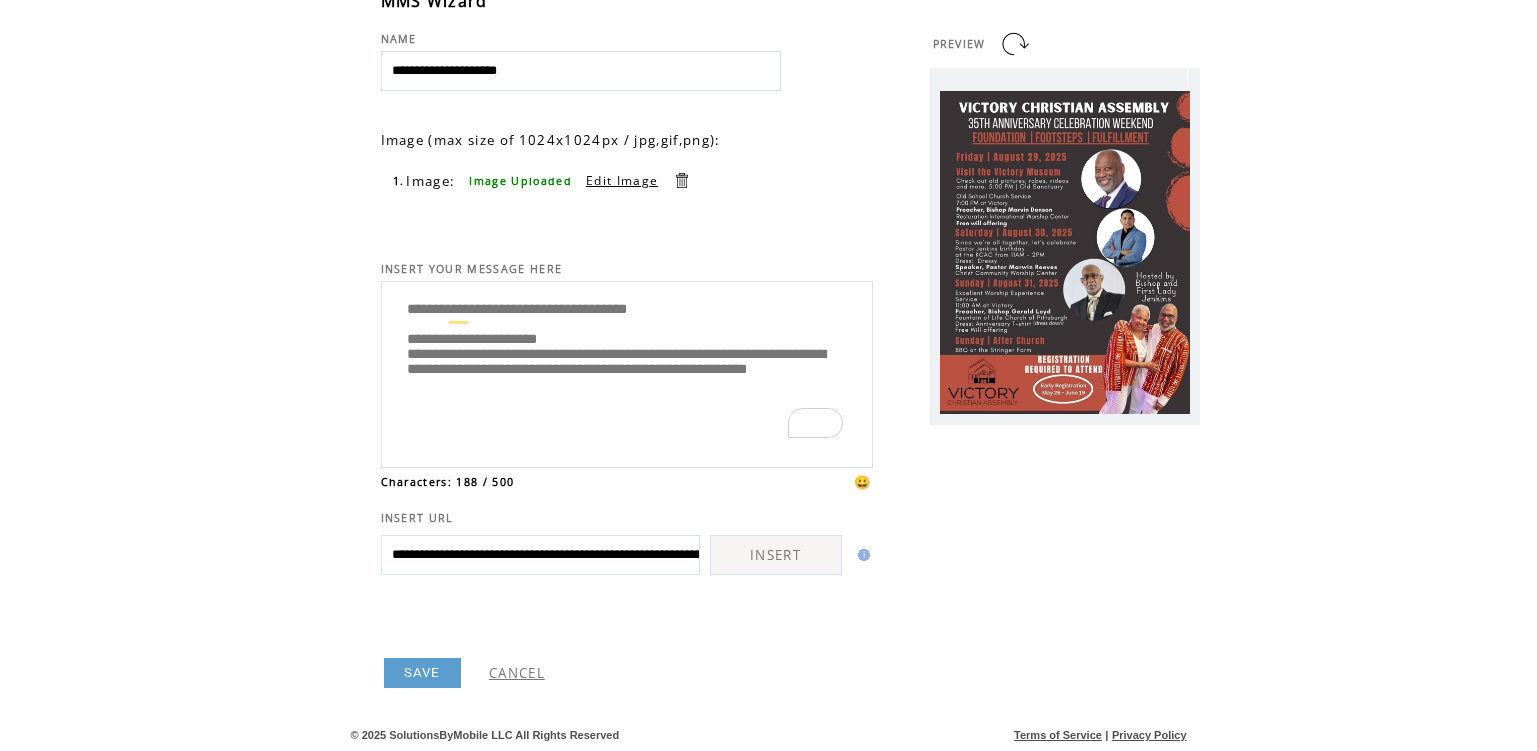 click on "**********" 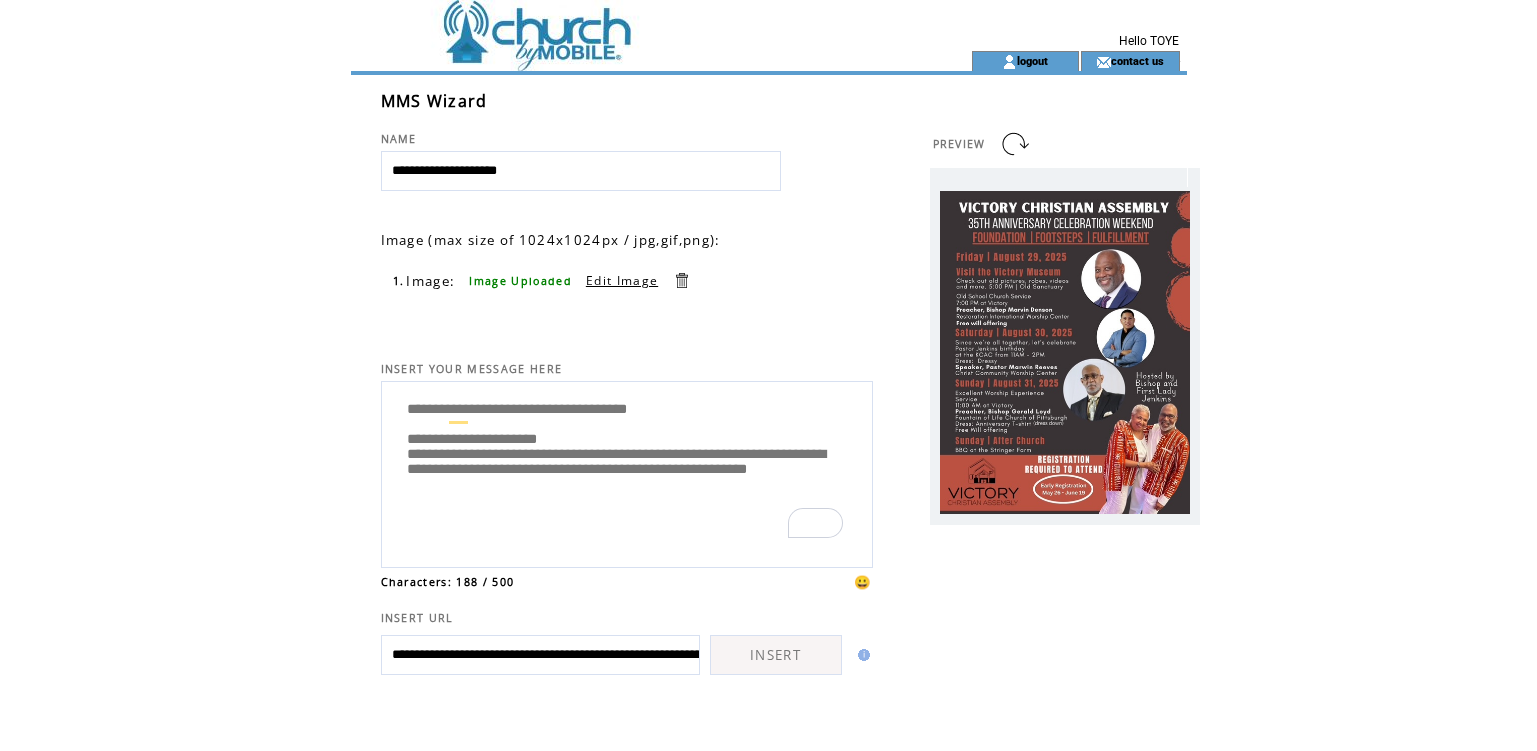 scroll, scrollTop: 100, scrollLeft: 0, axis: vertical 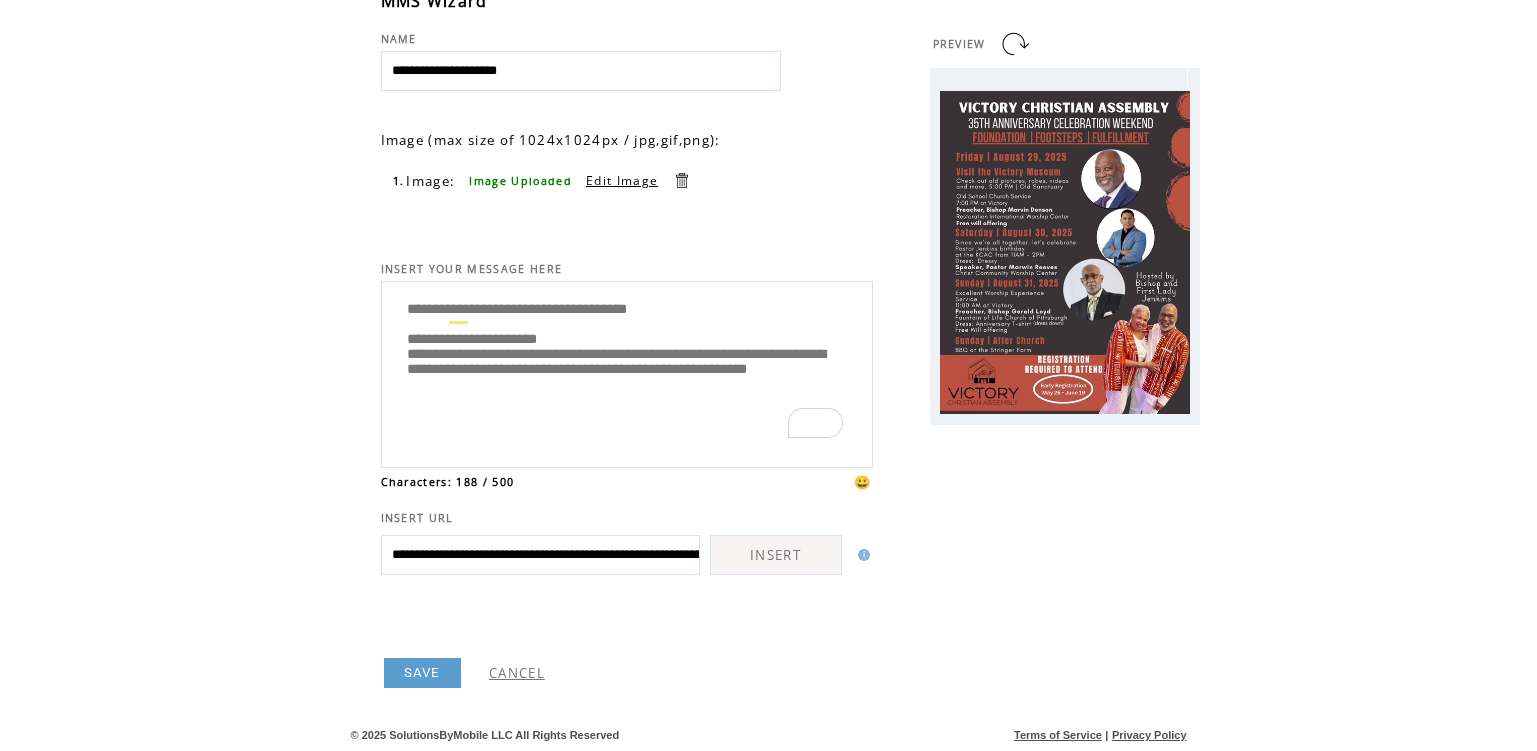 click on "SAVE" at bounding box center [422, 673] 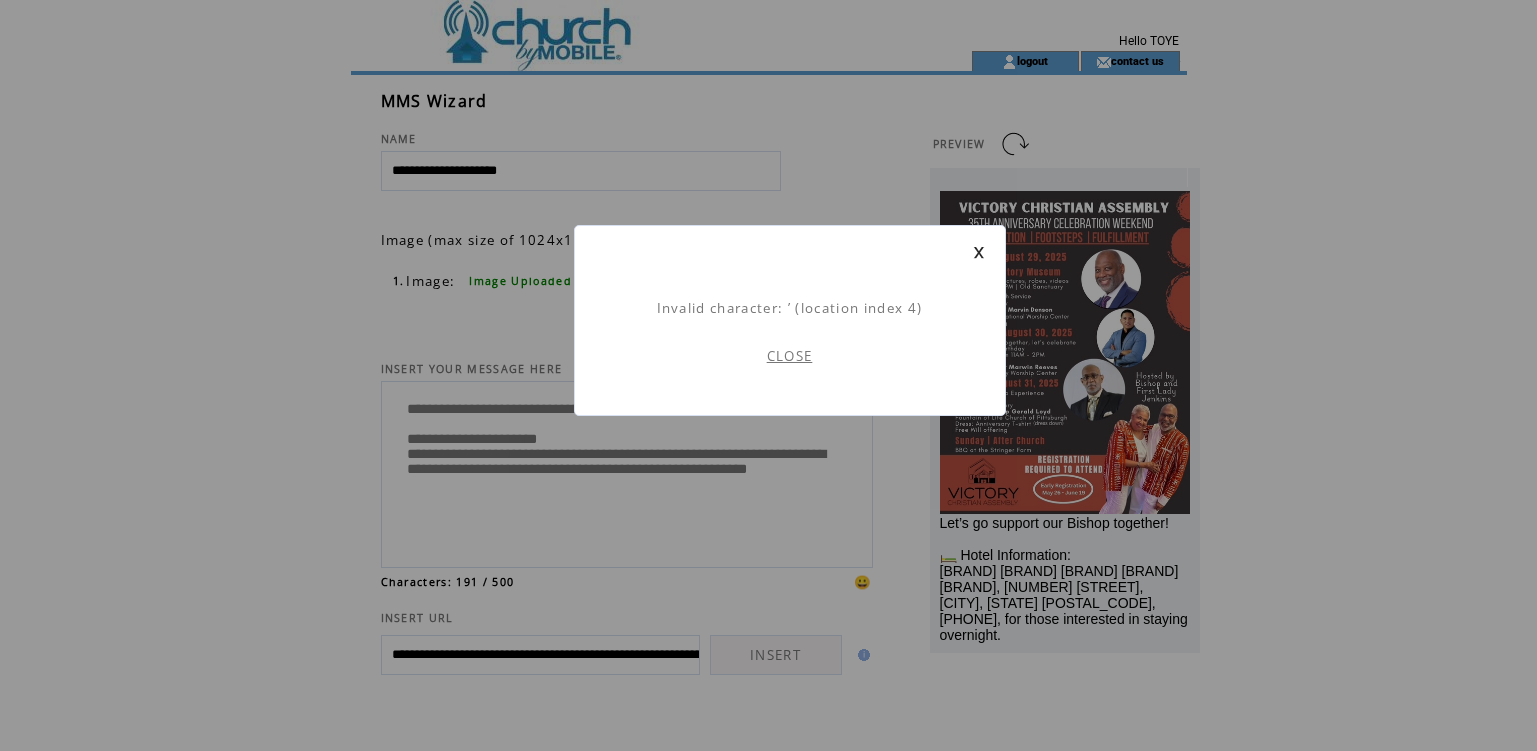 scroll, scrollTop: 1, scrollLeft: 0, axis: vertical 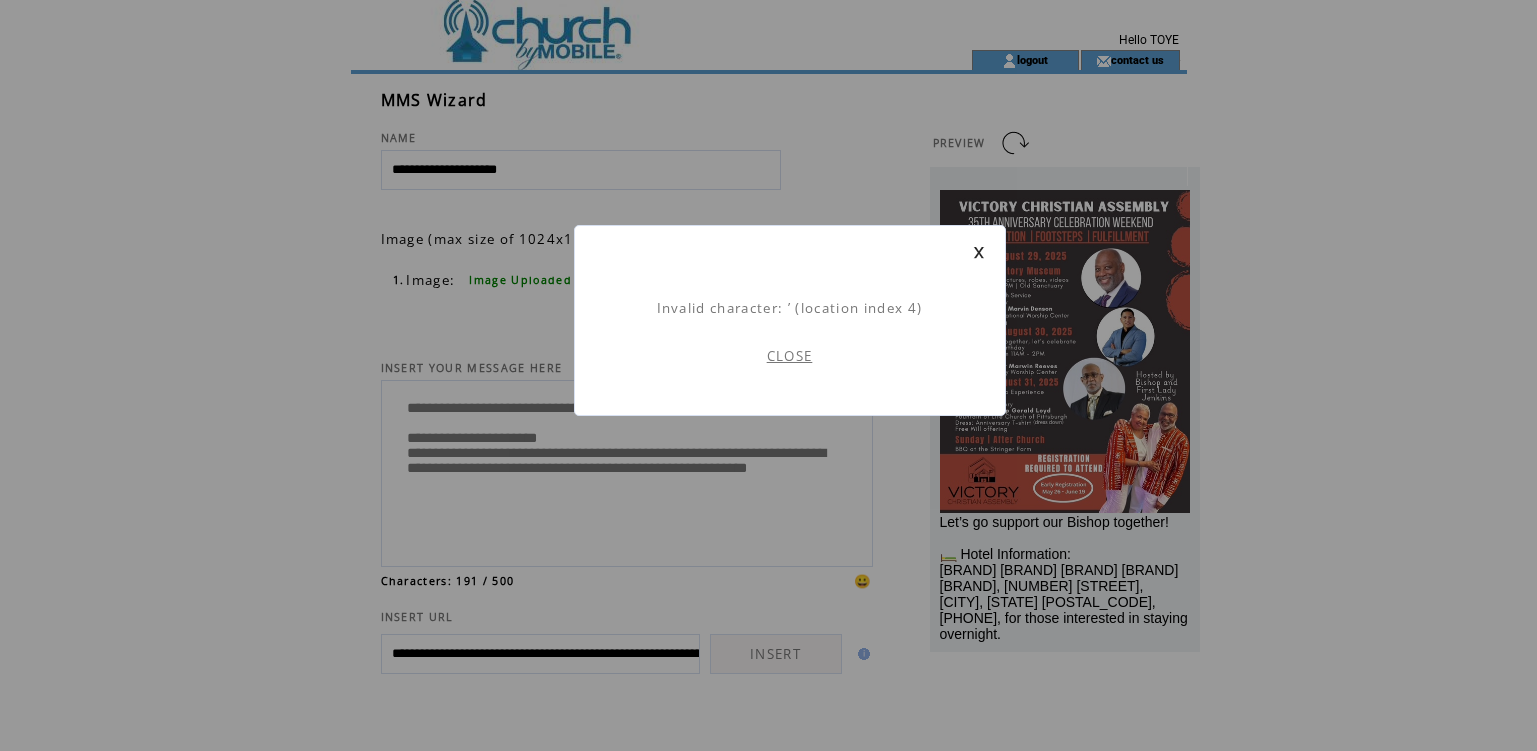 click on "CLOSE" at bounding box center (790, 356) 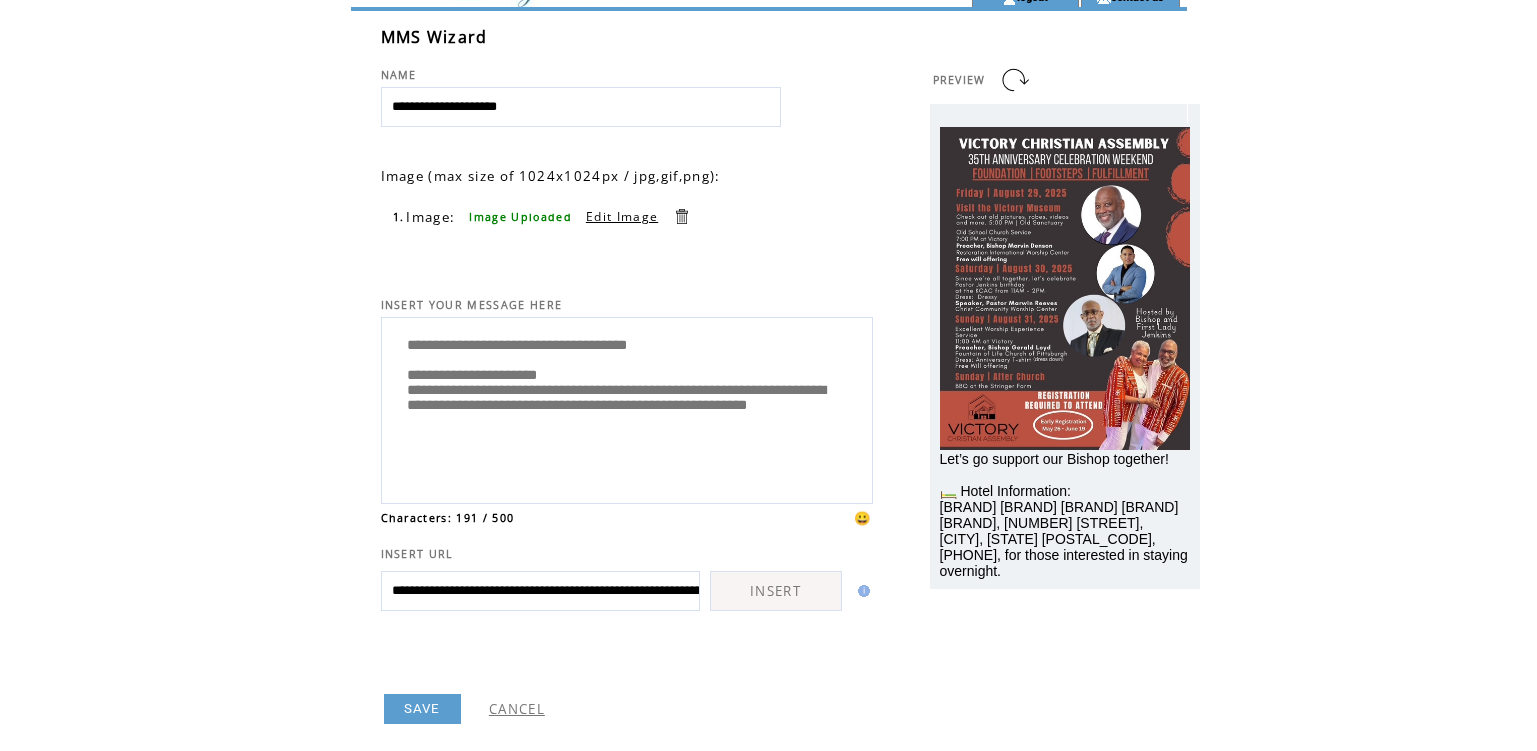 scroll, scrollTop: 100, scrollLeft: 0, axis: vertical 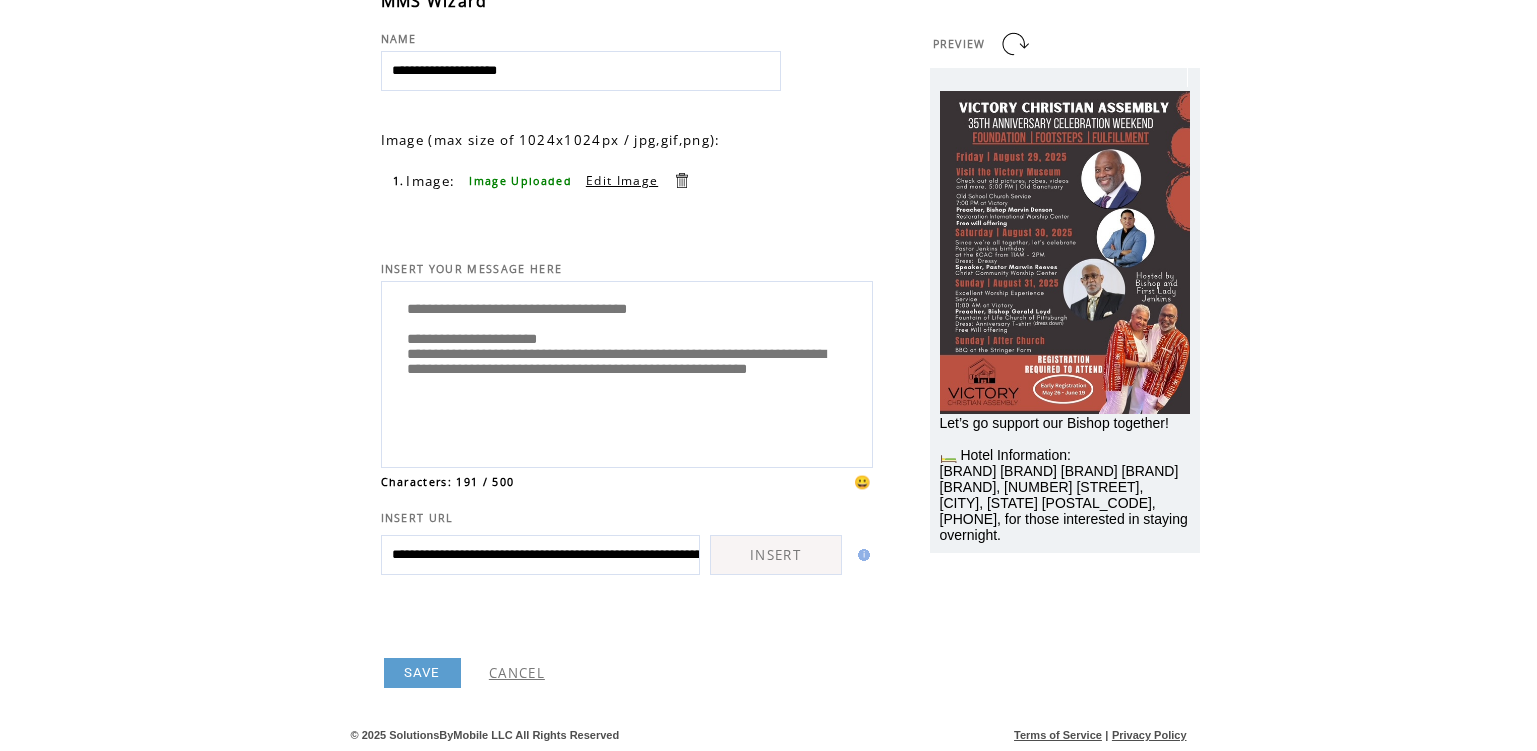 click on "SAVE" at bounding box center [422, 673] 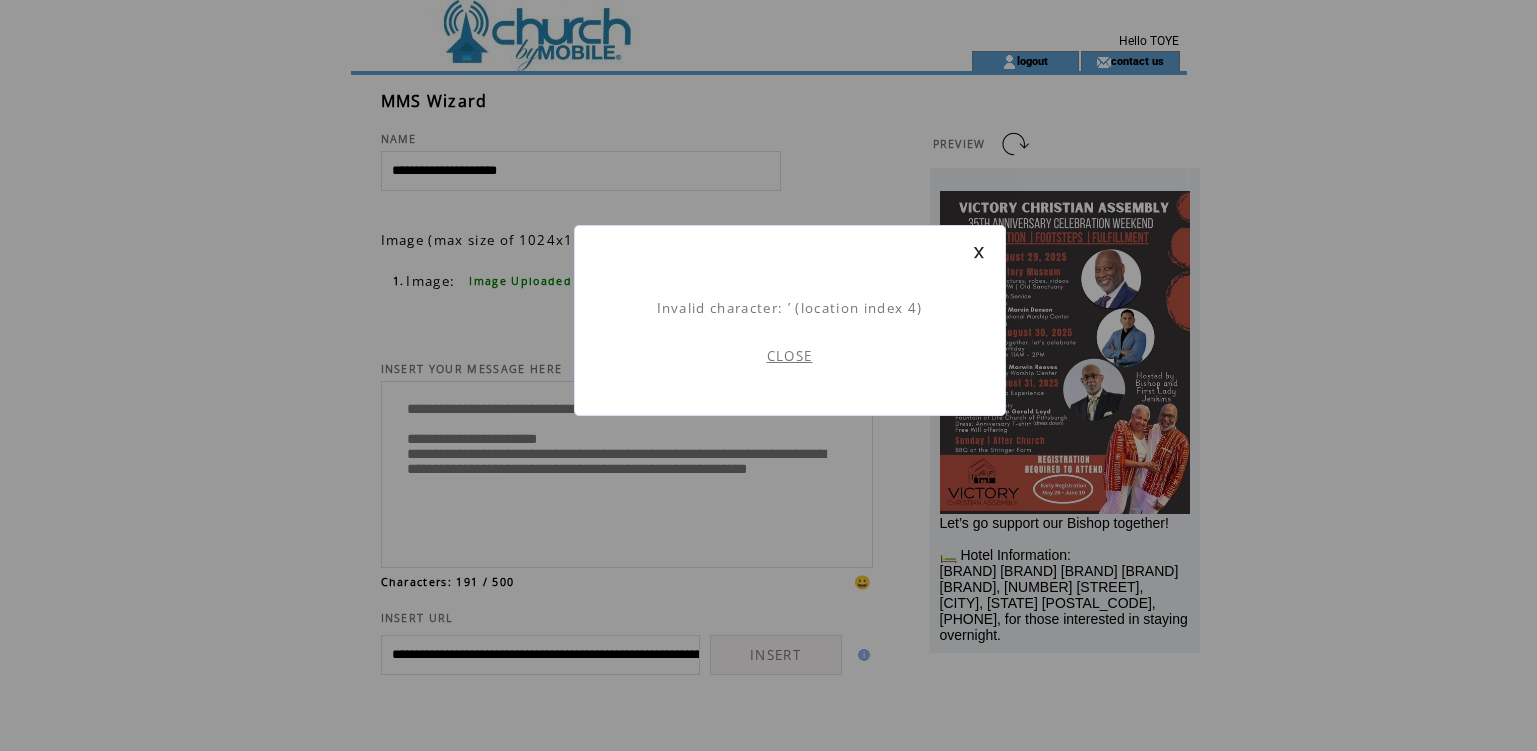 scroll, scrollTop: 1, scrollLeft: 0, axis: vertical 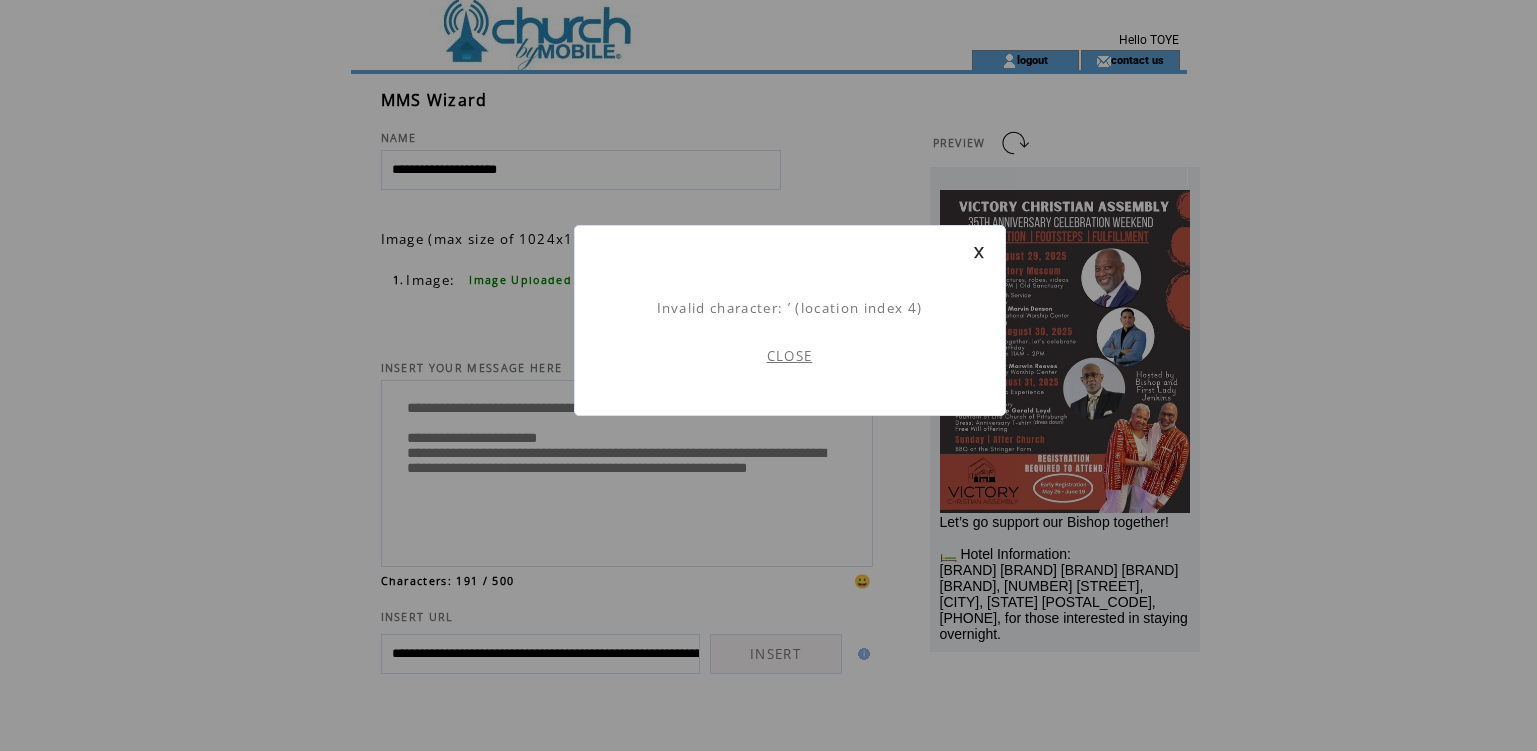 click on "CLOSE" at bounding box center (790, 356) 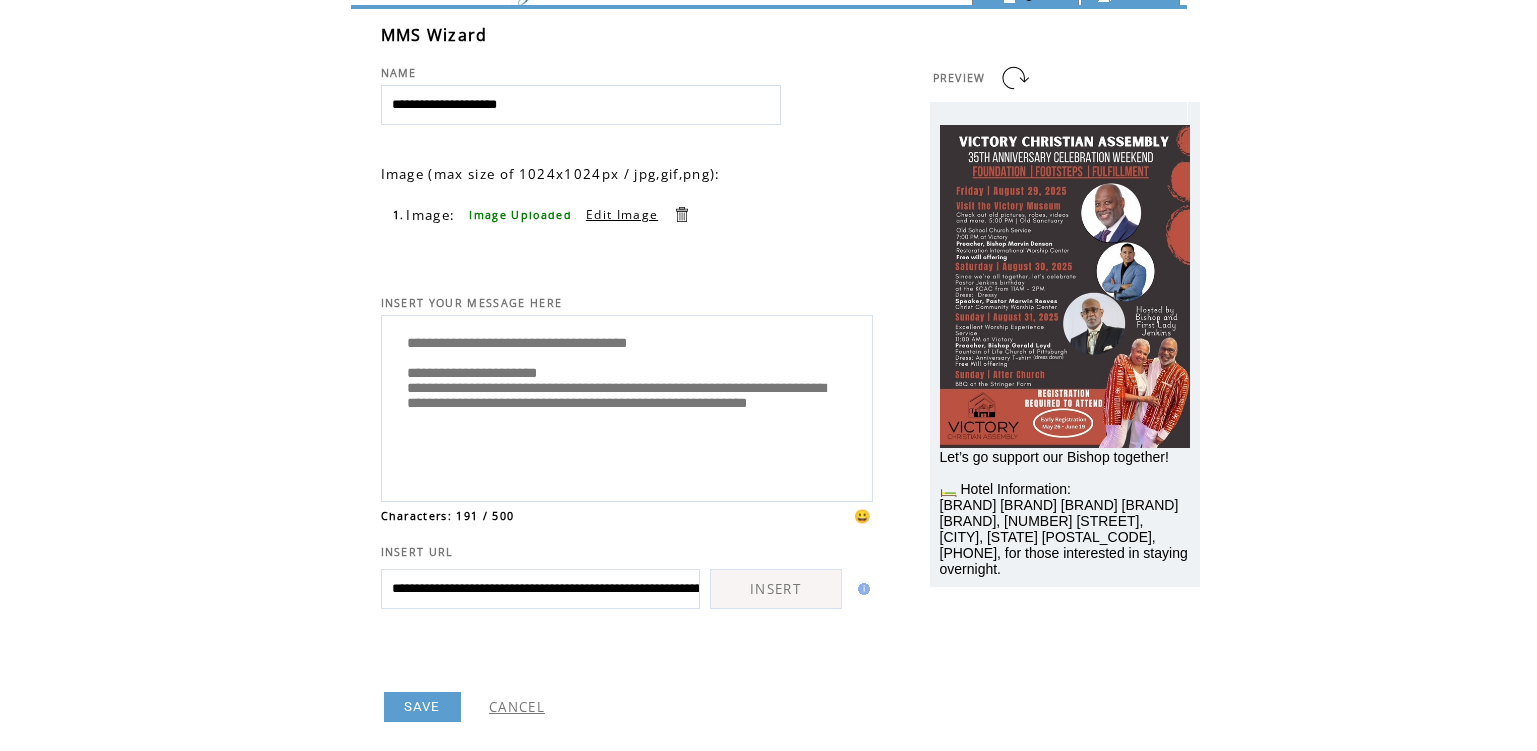 scroll, scrollTop: 100, scrollLeft: 0, axis: vertical 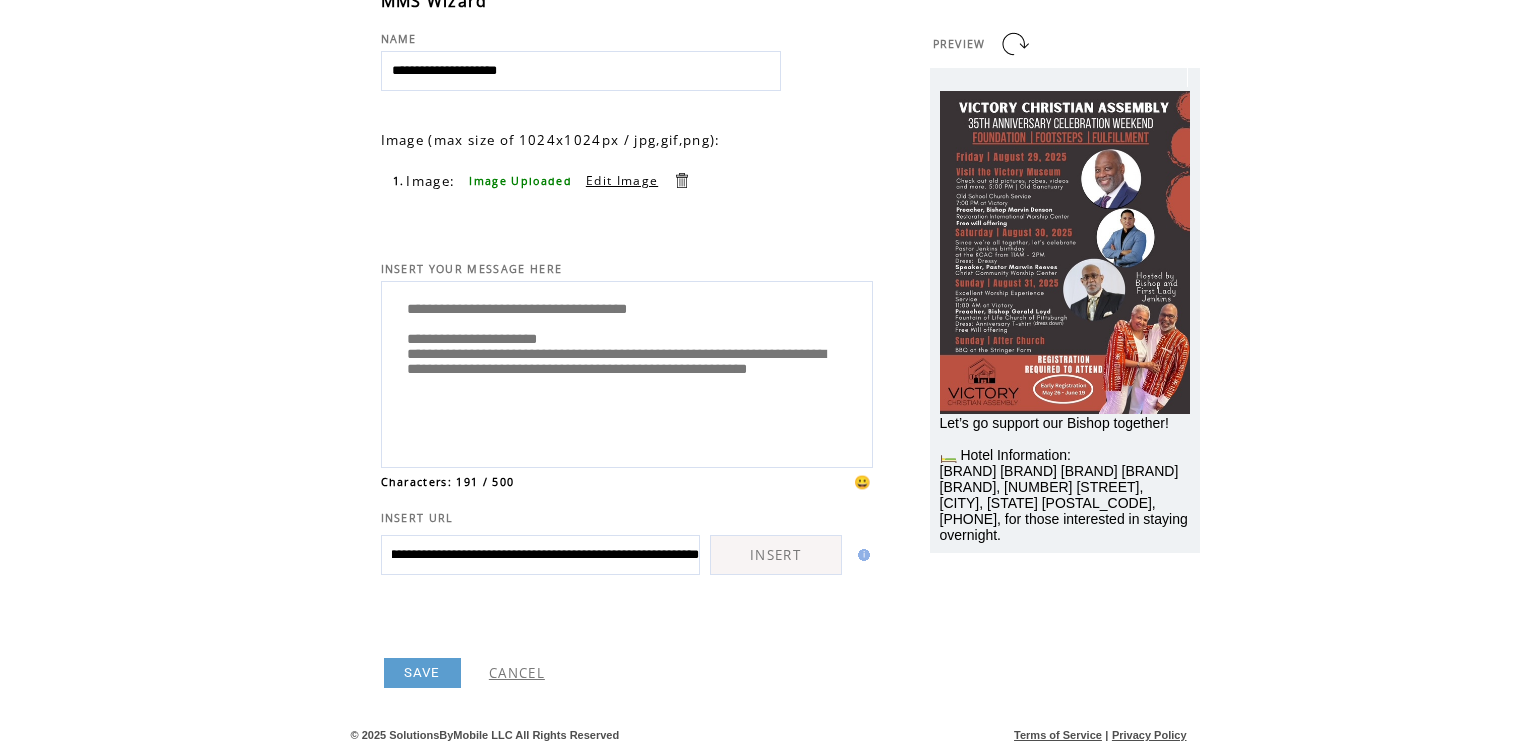 drag, startPoint x: 391, startPoint y: 554, endPoint x: 764, endPoint y: 562, distance: 373.0858 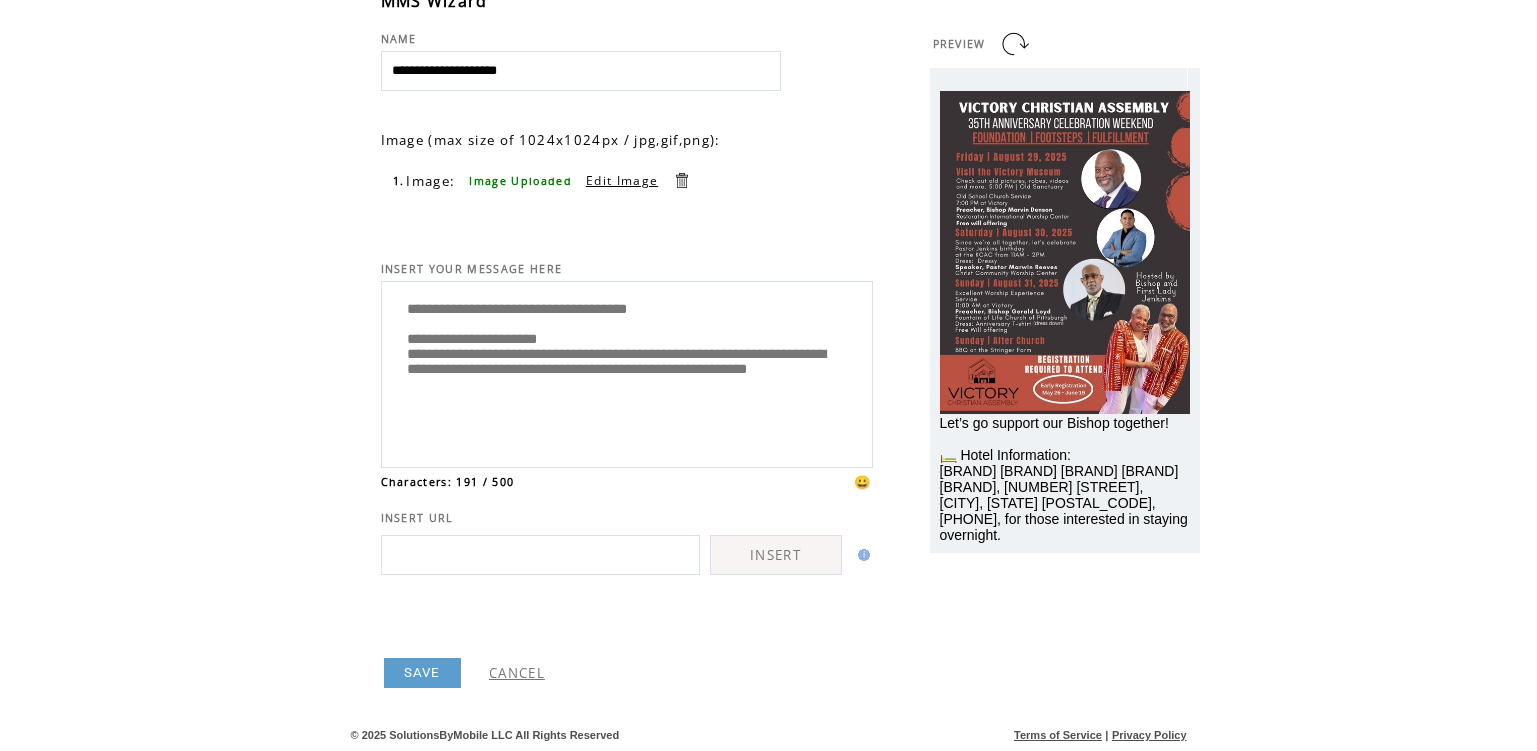 scroll, scrollTop: 0, scrollLeft: 0, axis: both 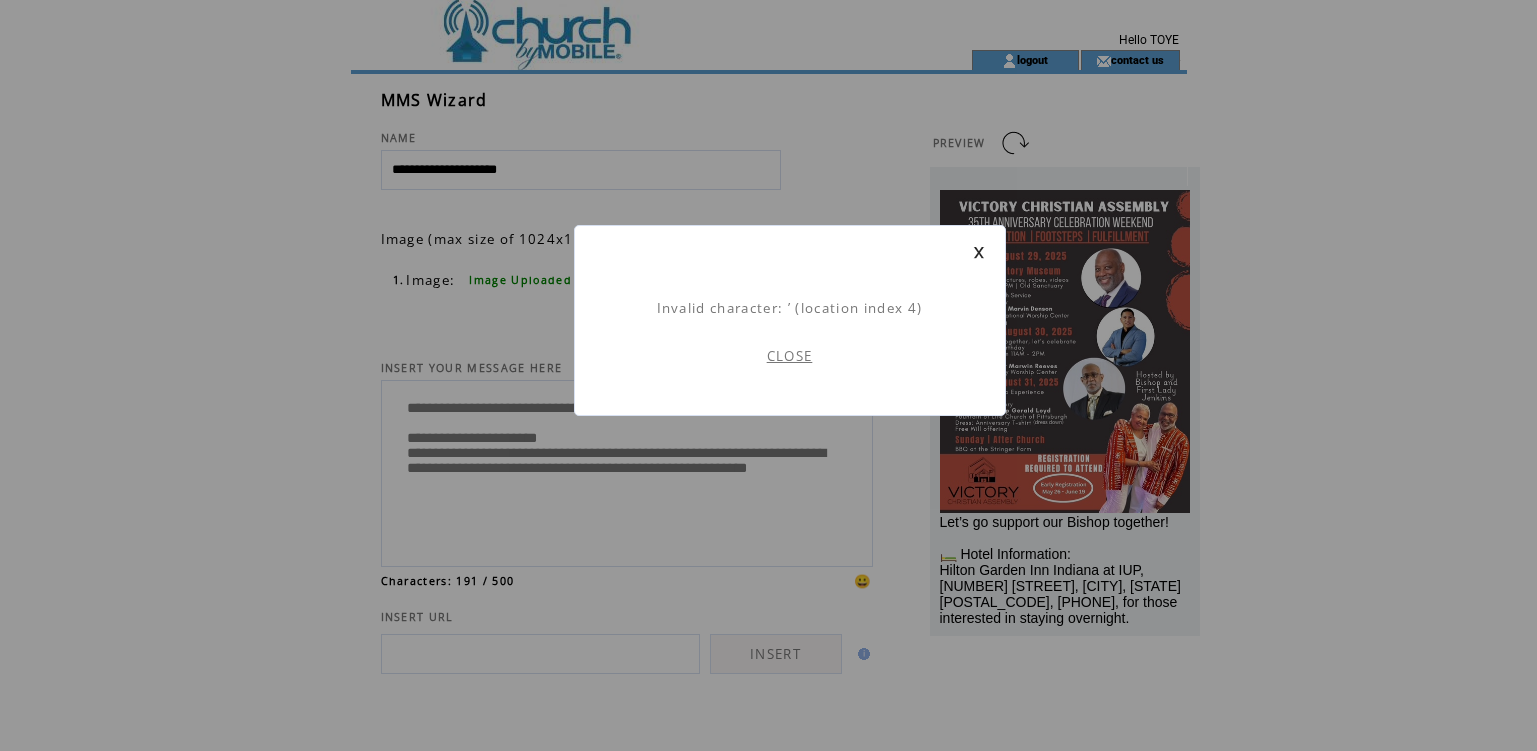 click on "CLOSE" at bounding box center (790, 356) 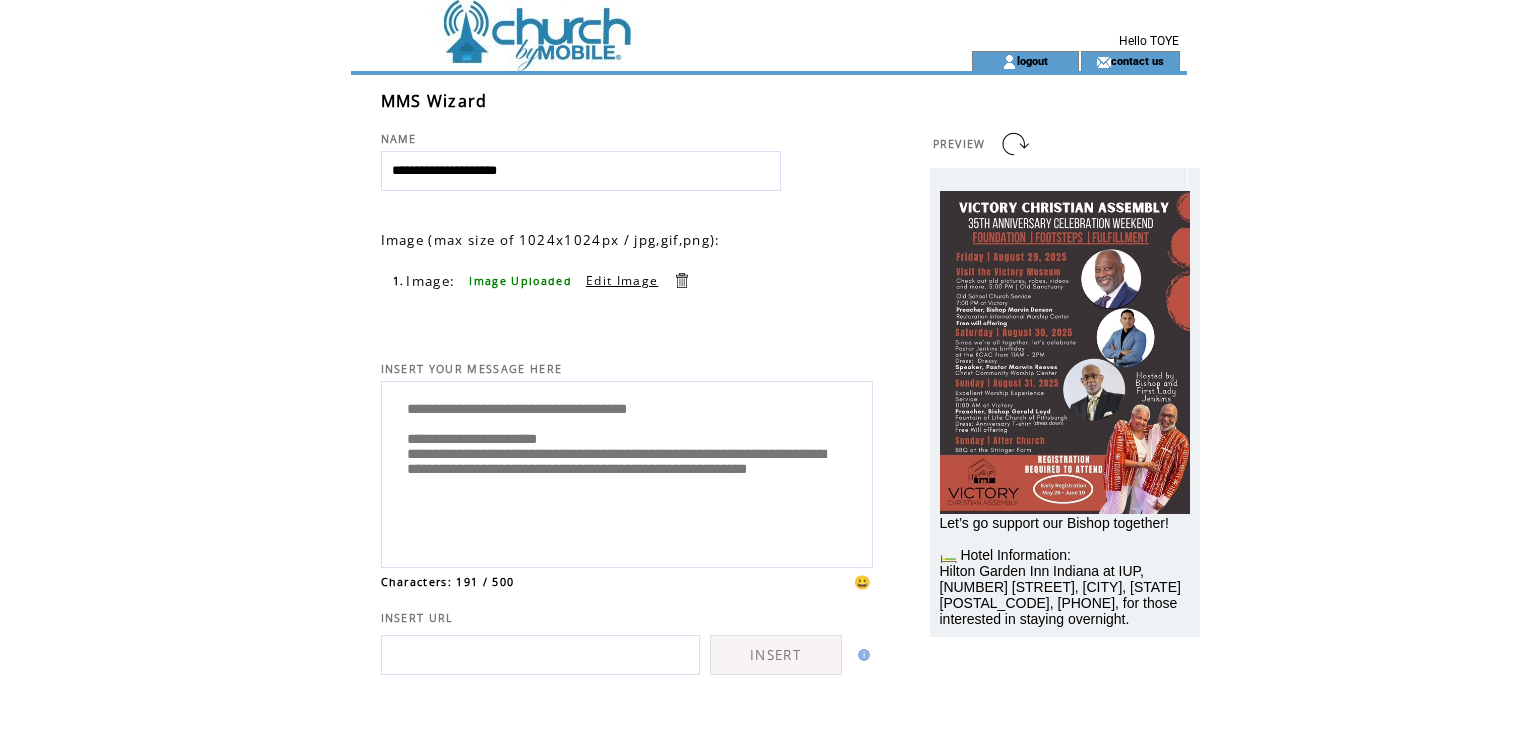 click at bounding box center (540, 655) 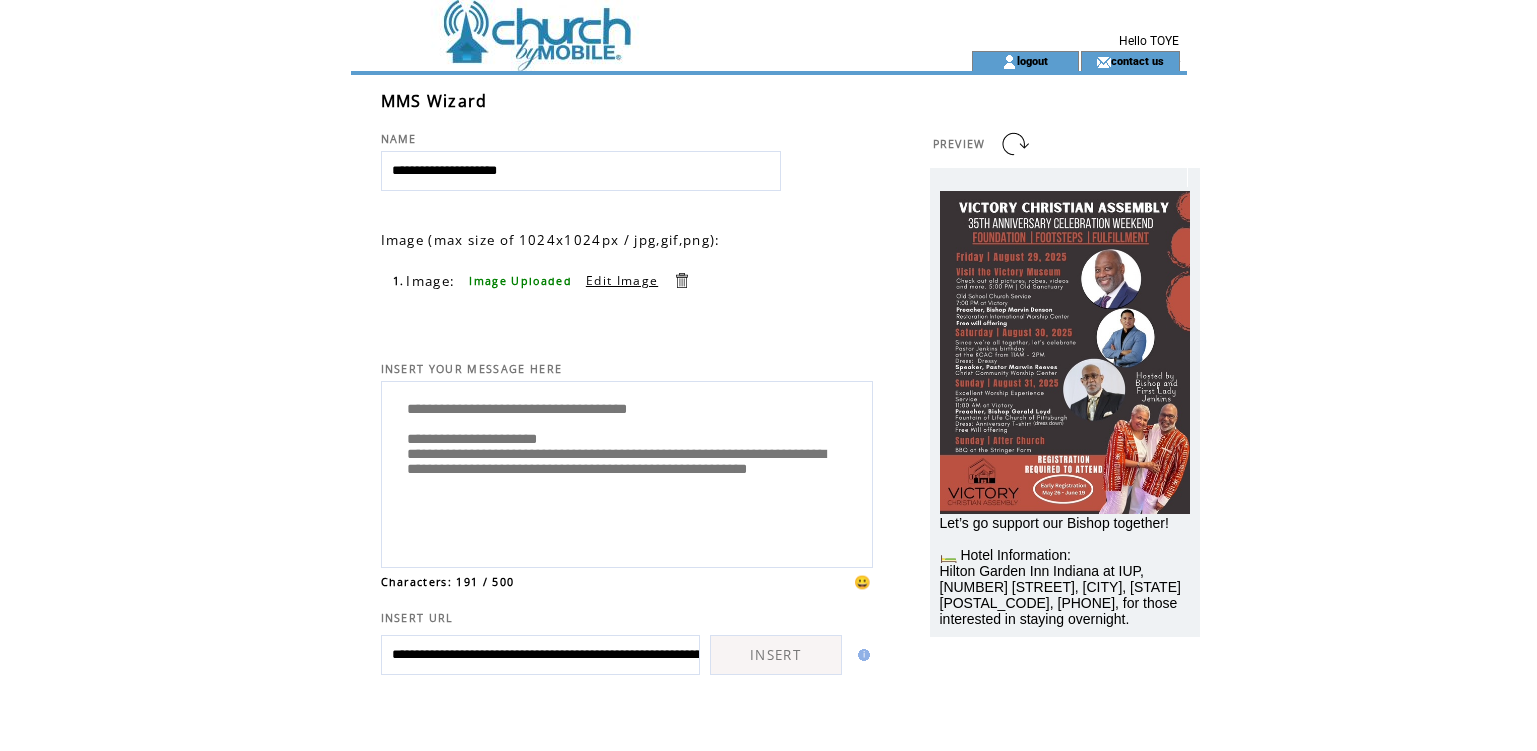 scroll, scrollTop: 0, scrollLeft: 1783, axis: horizontal 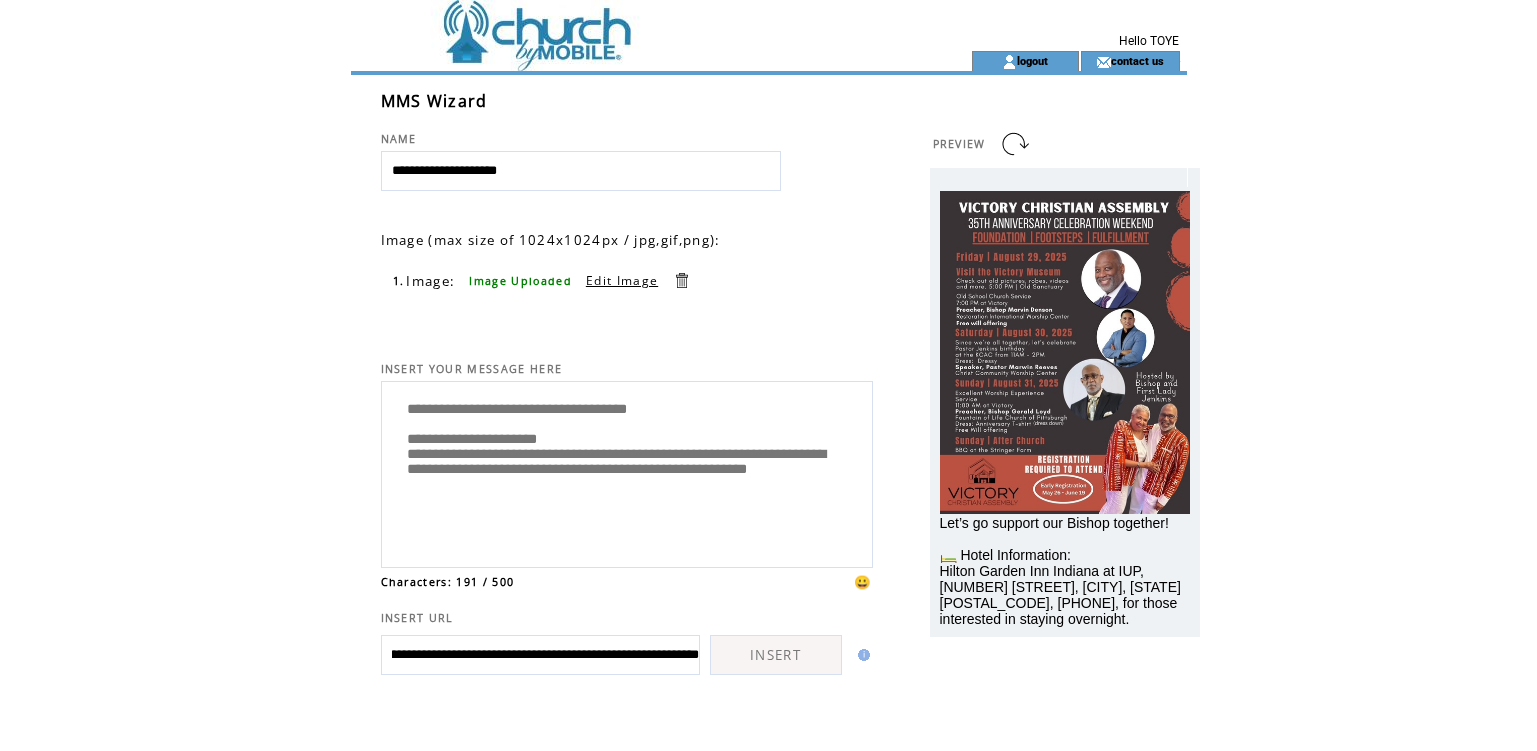 type on "**********" 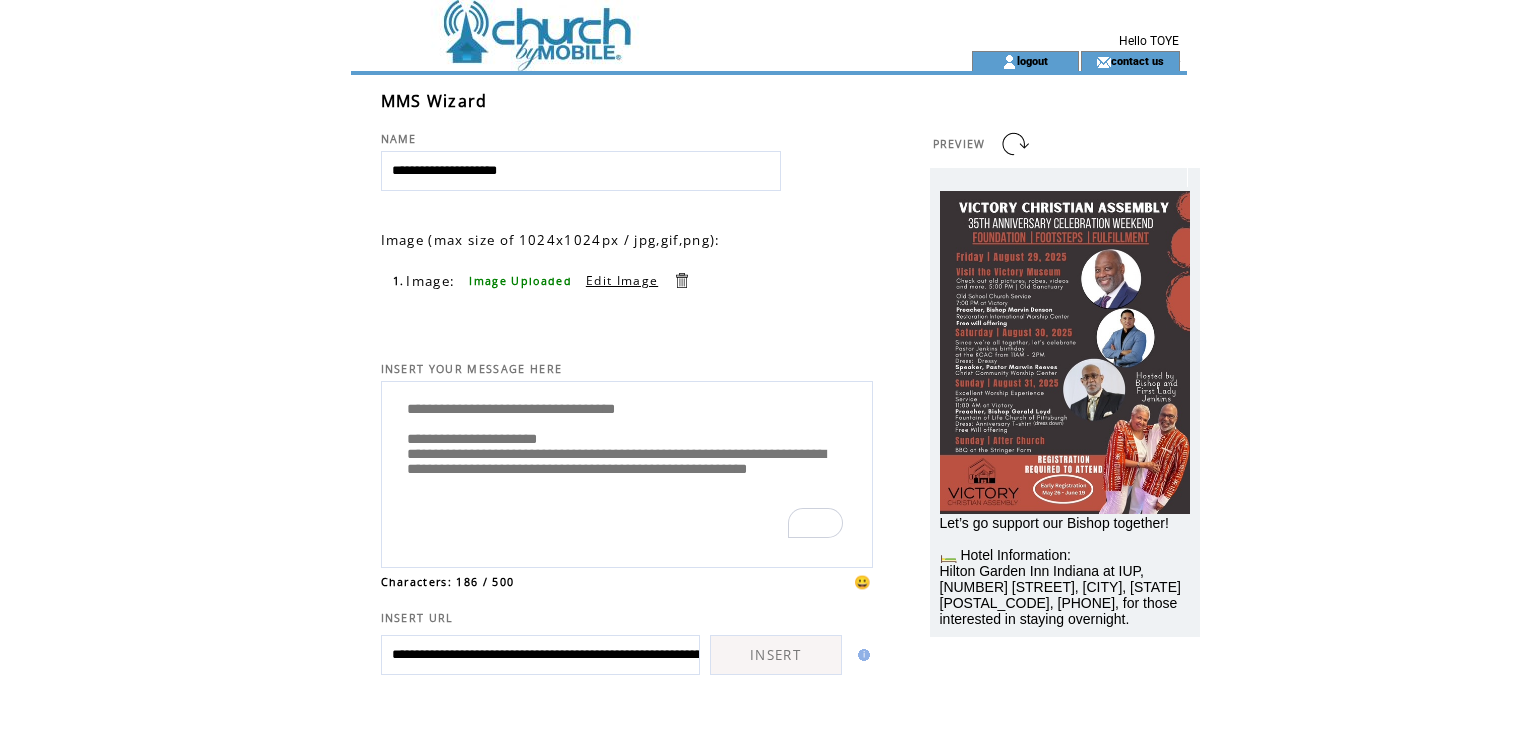 click on "**********" at bounding box center [627, 472] 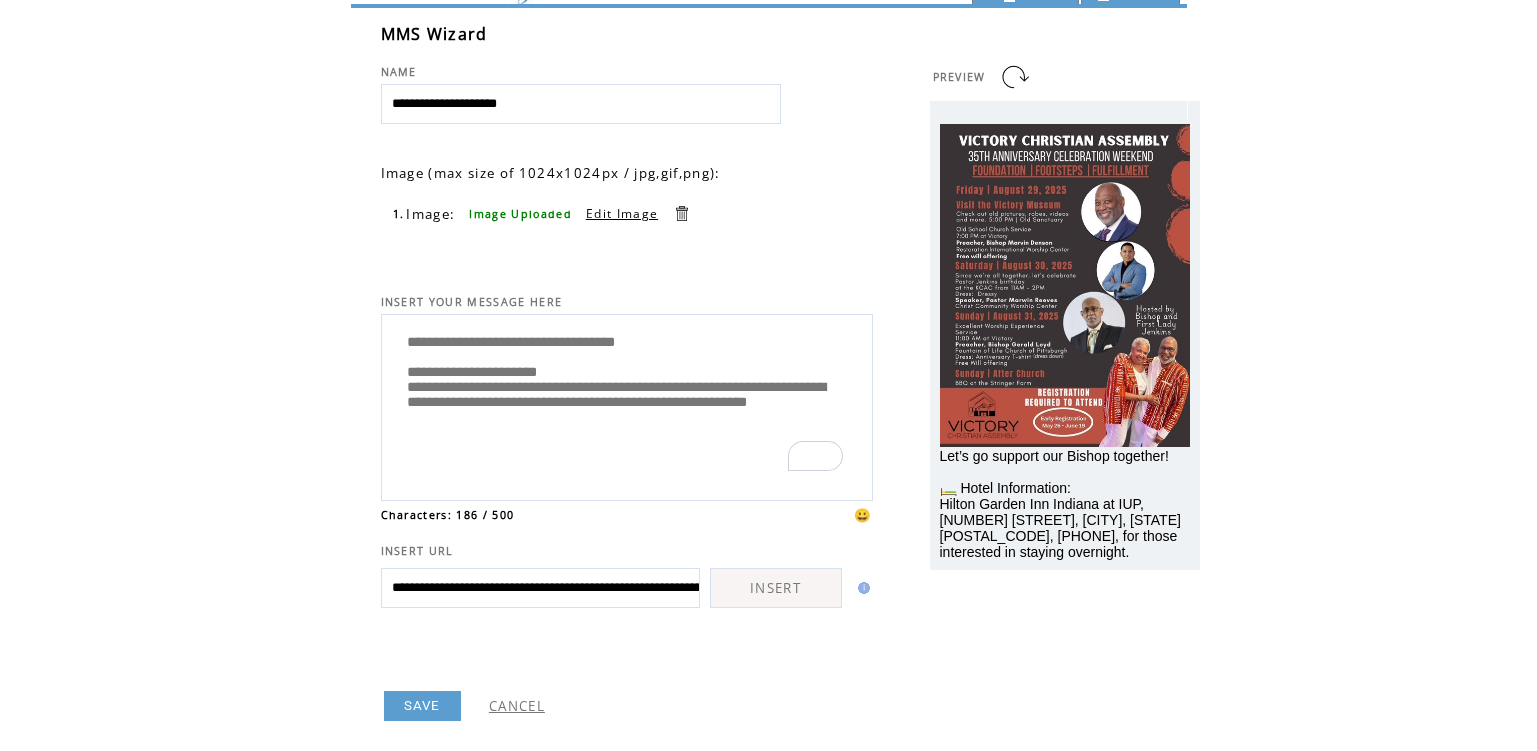 scroll, scrollTop: 100, scrollLeft: 0, axis: vertical 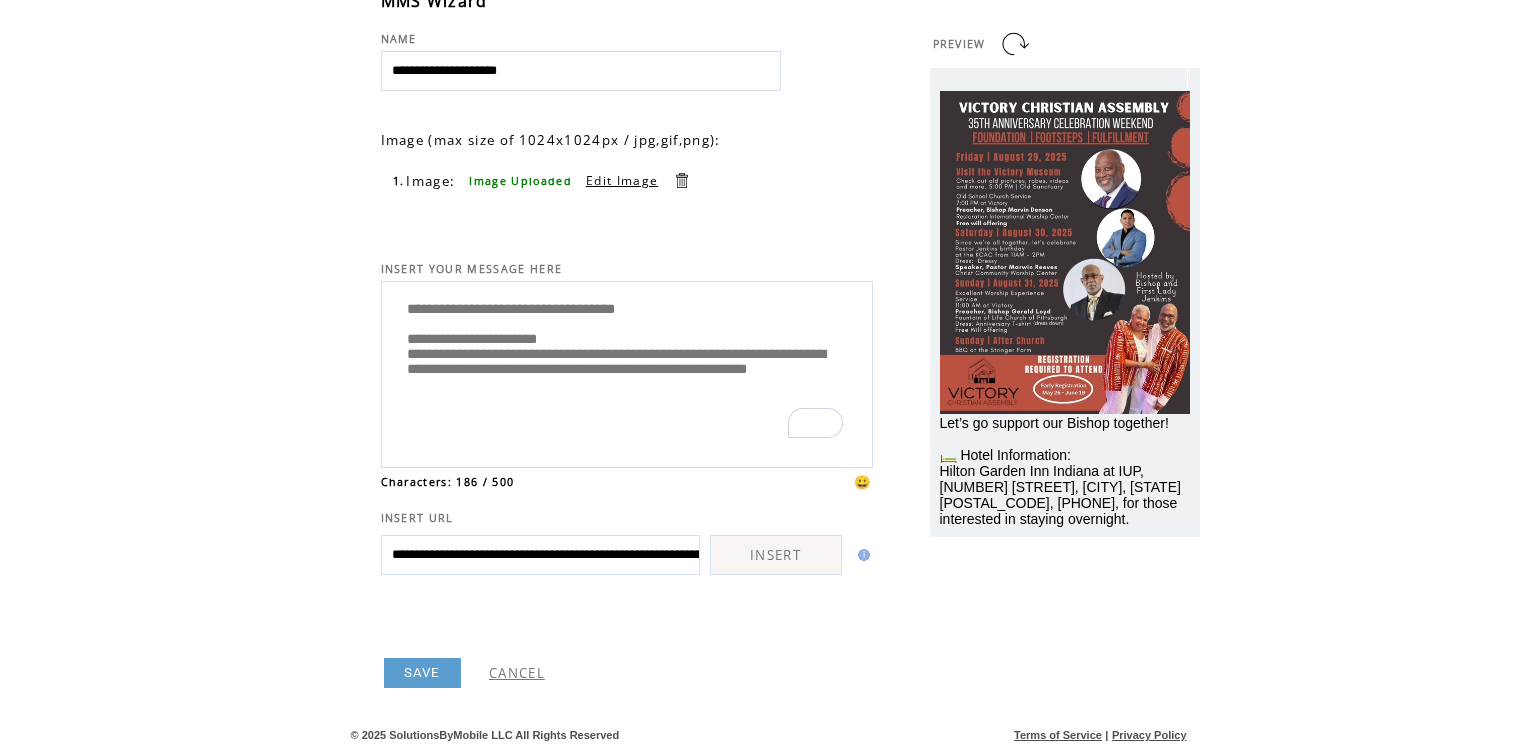 type on "**********" 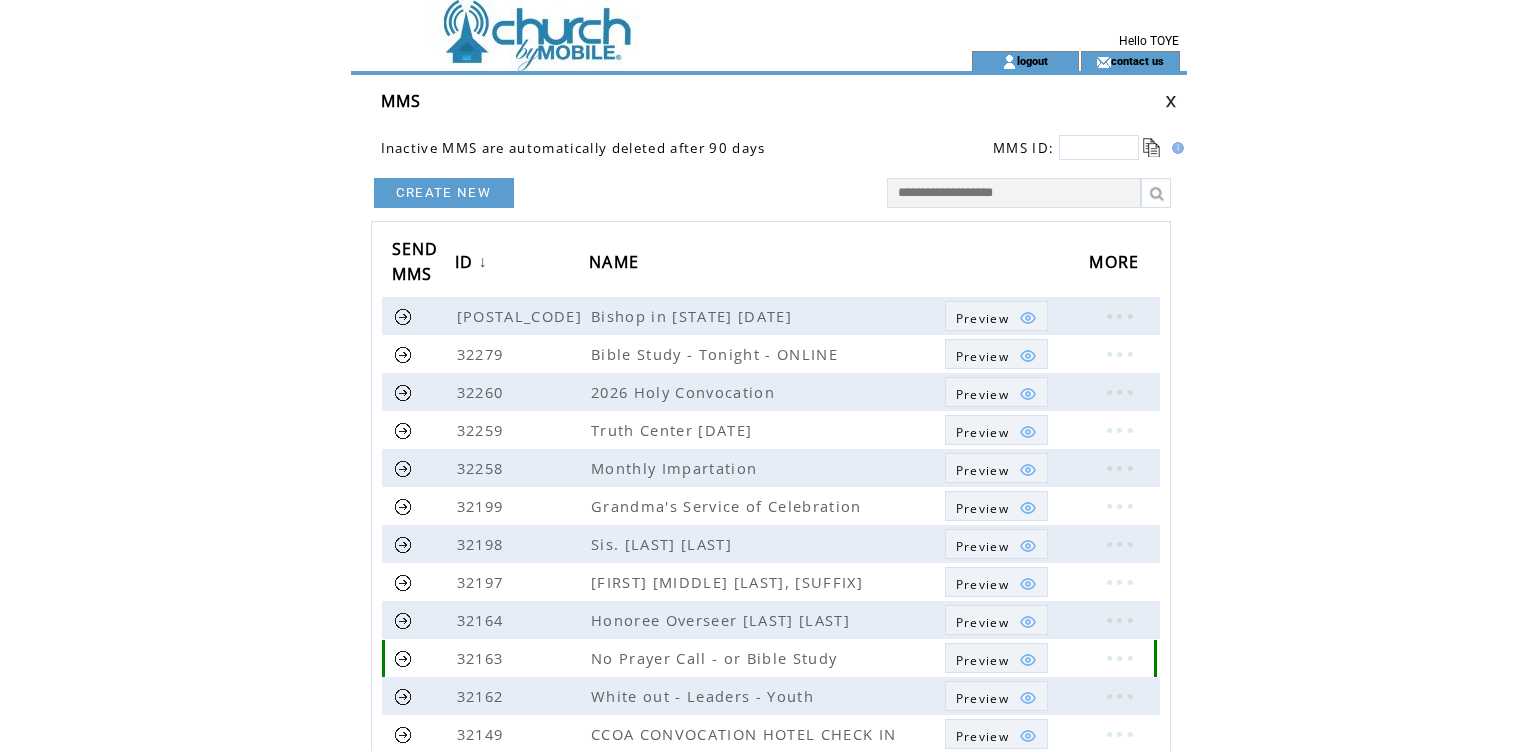scroll, scrollTop: 0, scrollLeft: 0, axis: both 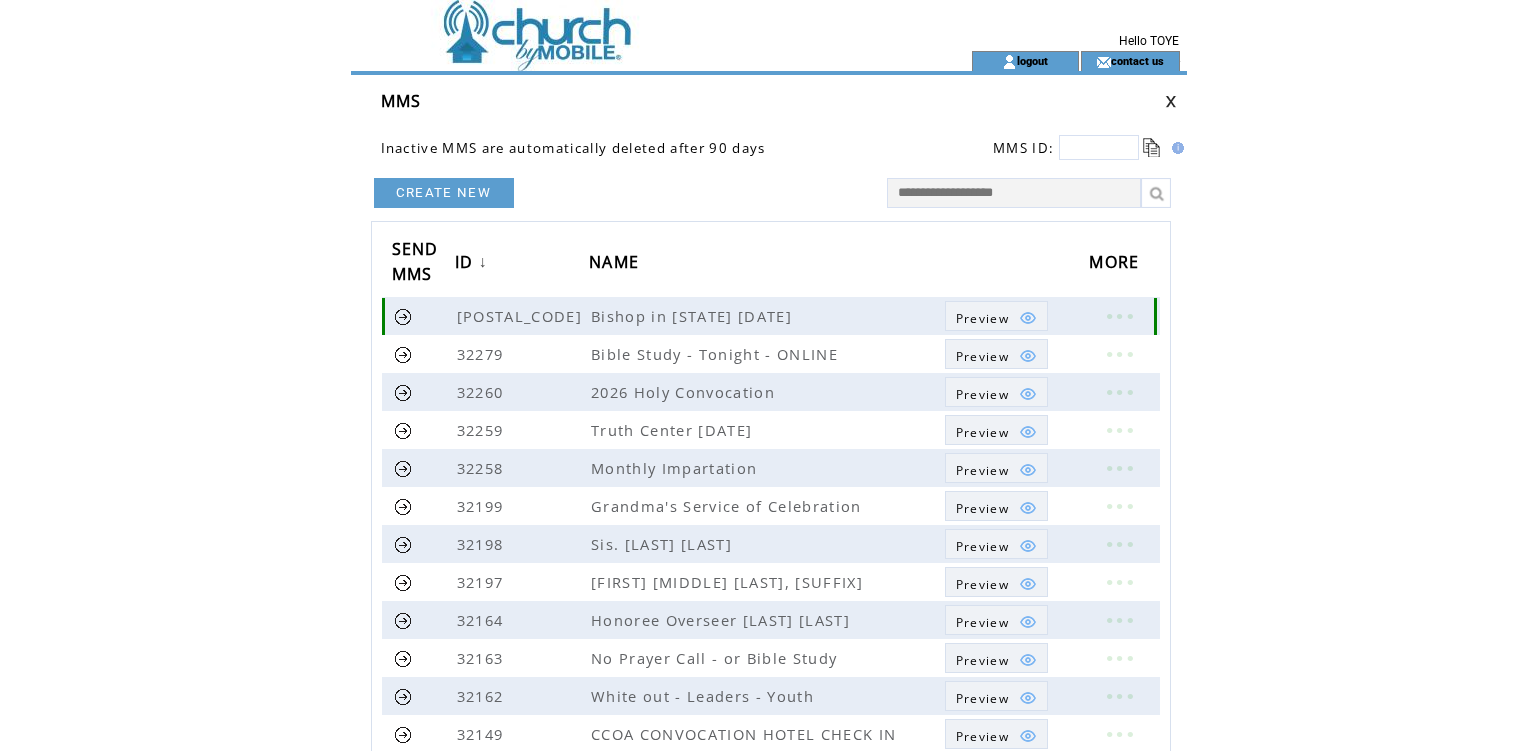click at bounding box center [403, 316] 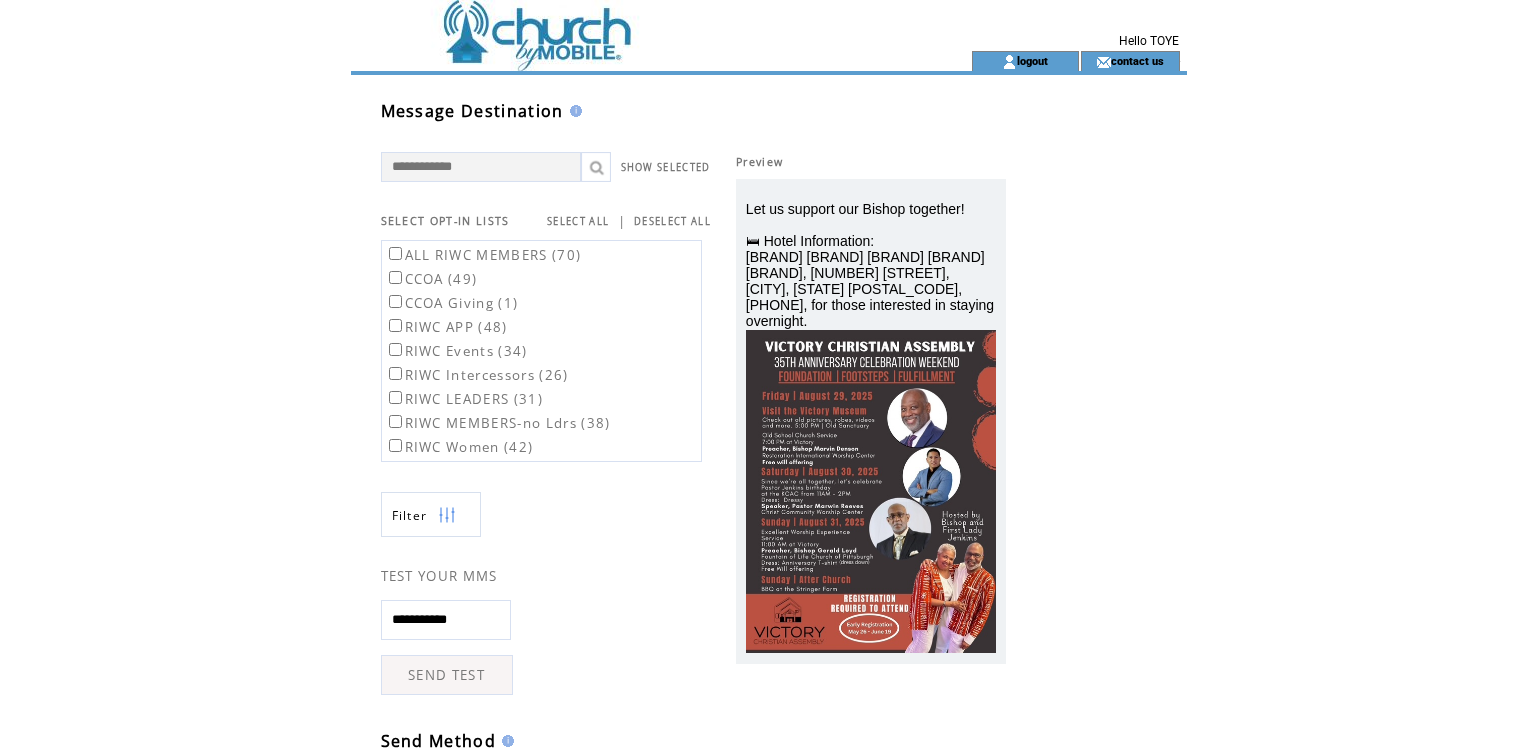 scroll, scrollTop: 0, scrollLeft: 0, axis: both 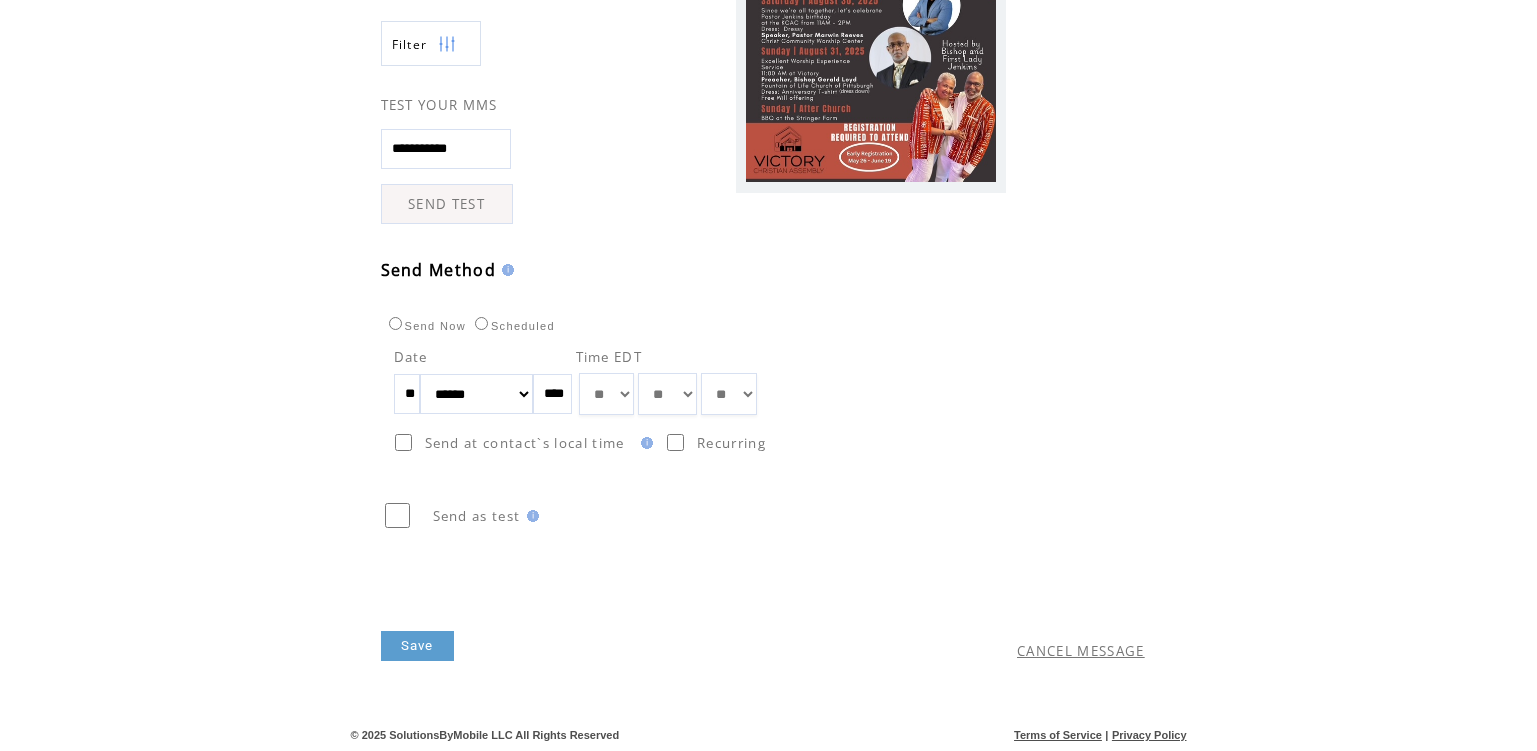 click on "** 	 ** 	 ** 	 ** 	 ** 	 ** 	 ** 	 ** 	 ** 	 ** 	 ** 	 ** 	 **" at bounding box center (606, 394) 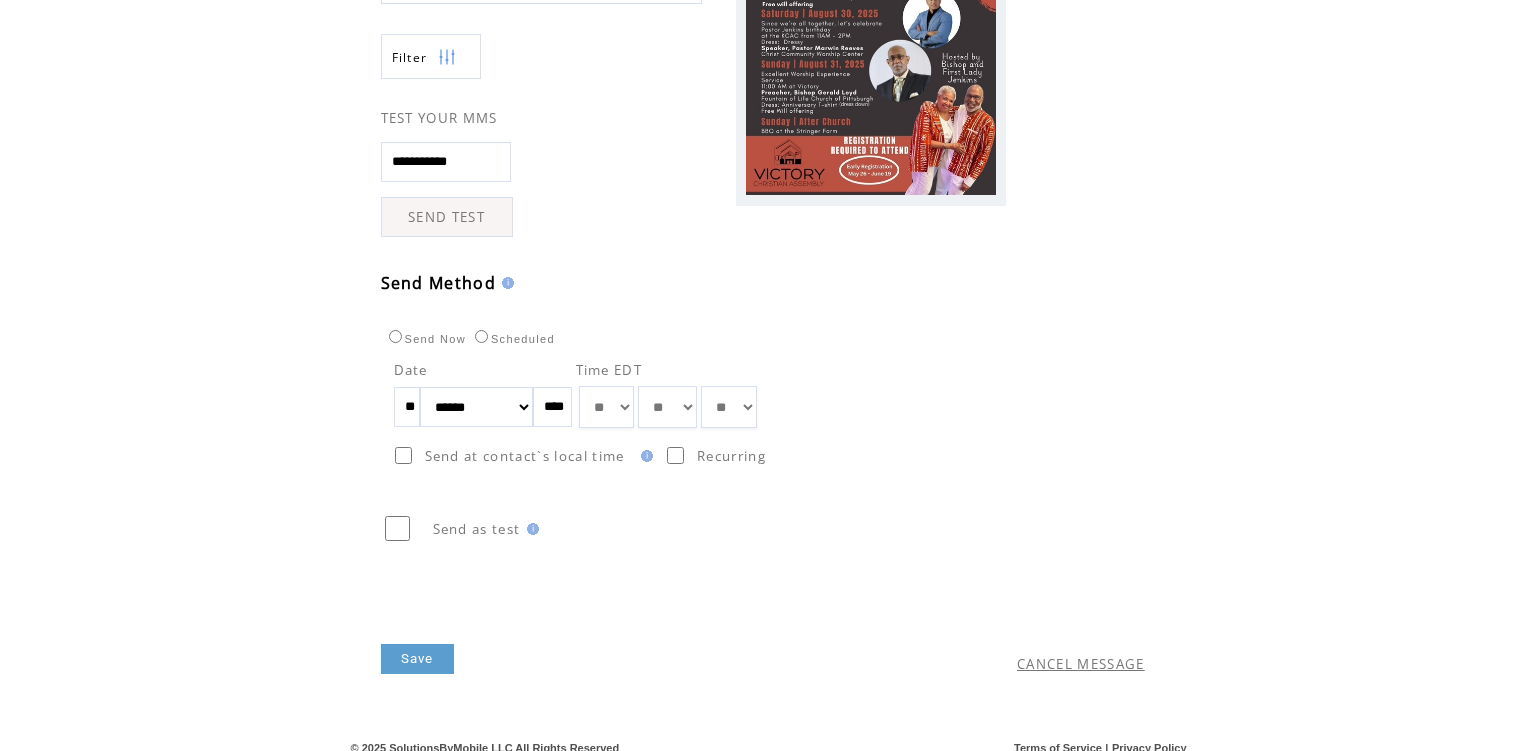 scroll, scrollTop: 471, scrollLeft: 0, axis: vertical 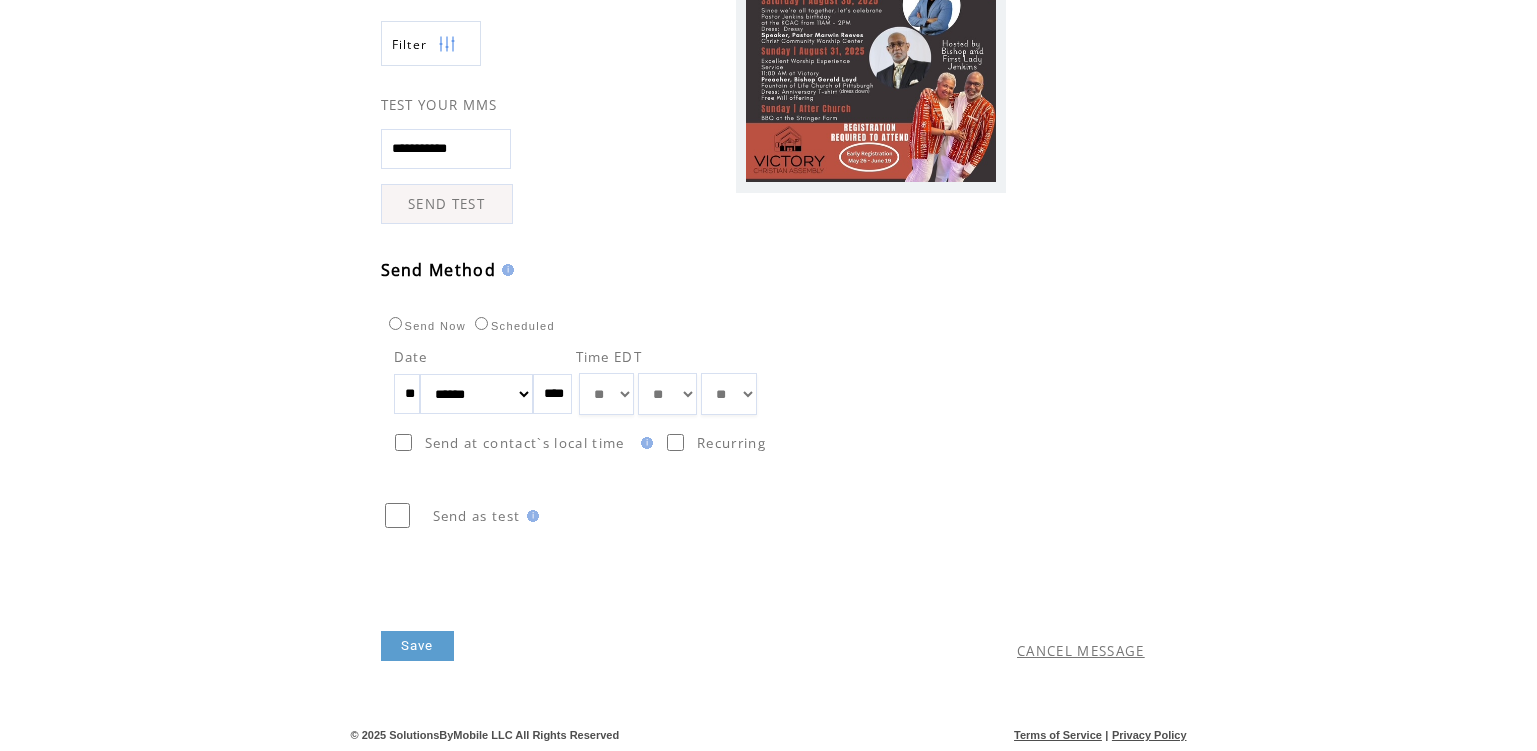 click on "Save" at bounding box center [417, 646] 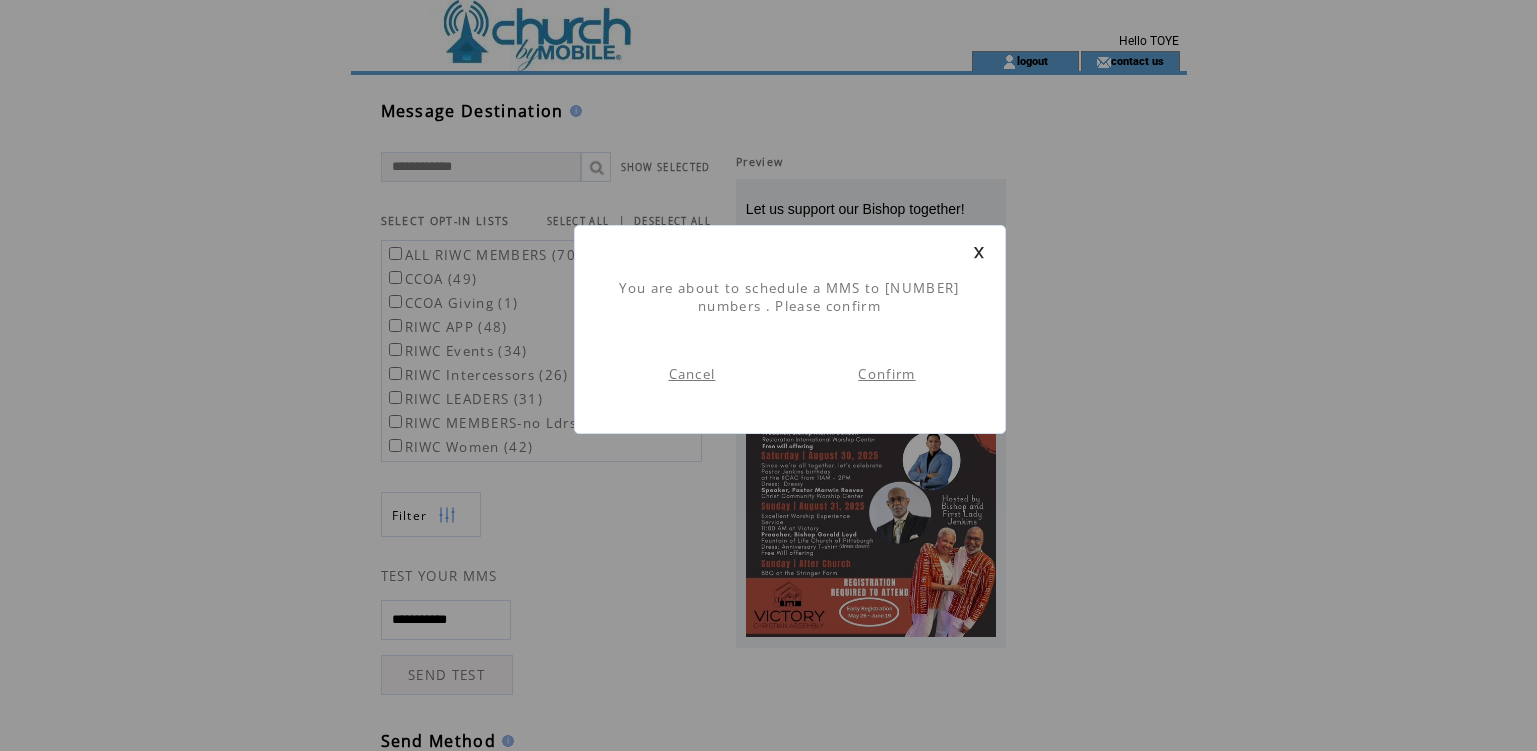 scroll, scrollTop: 1, scrollLeft: 0, axis: vertical 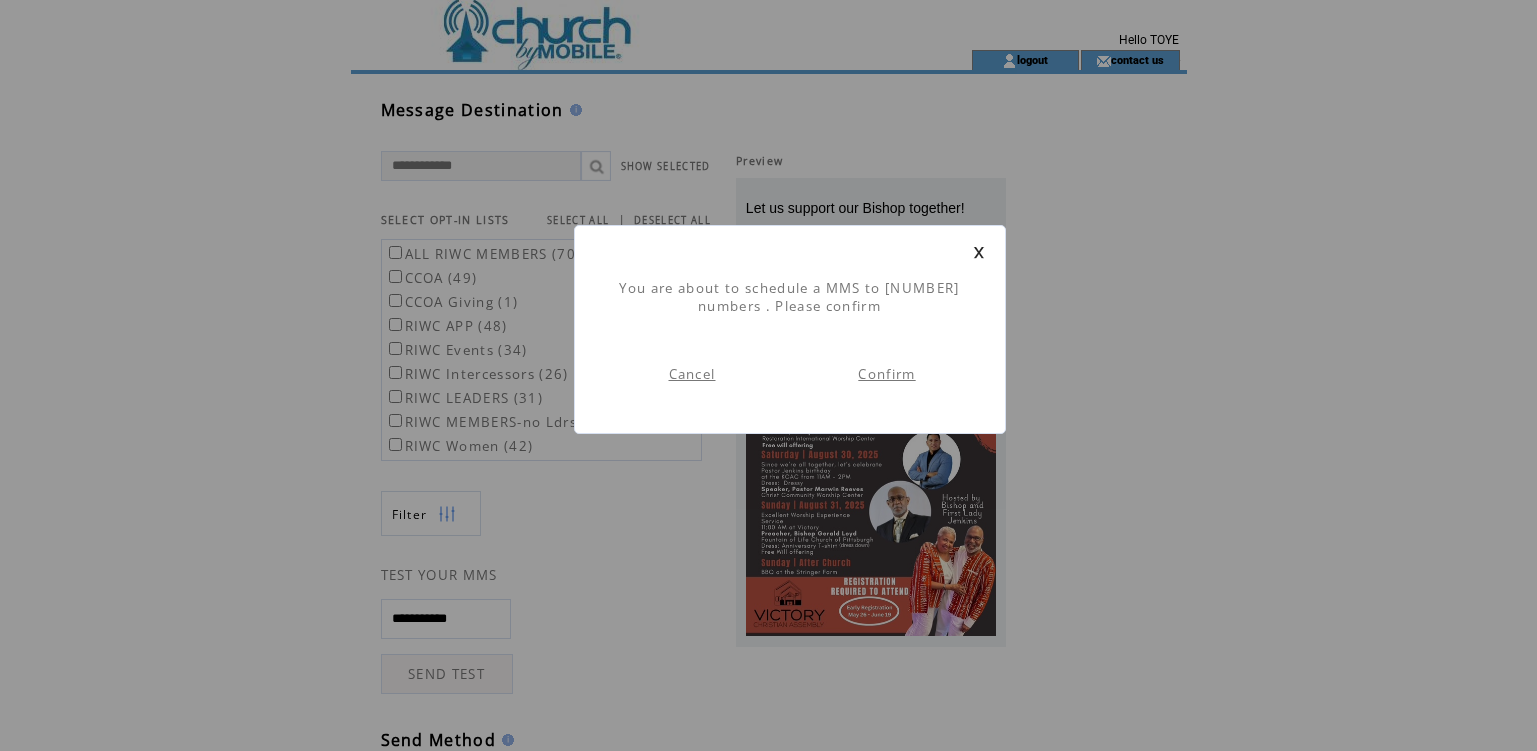 click on "Confirm" at bounding box center (886, 374) 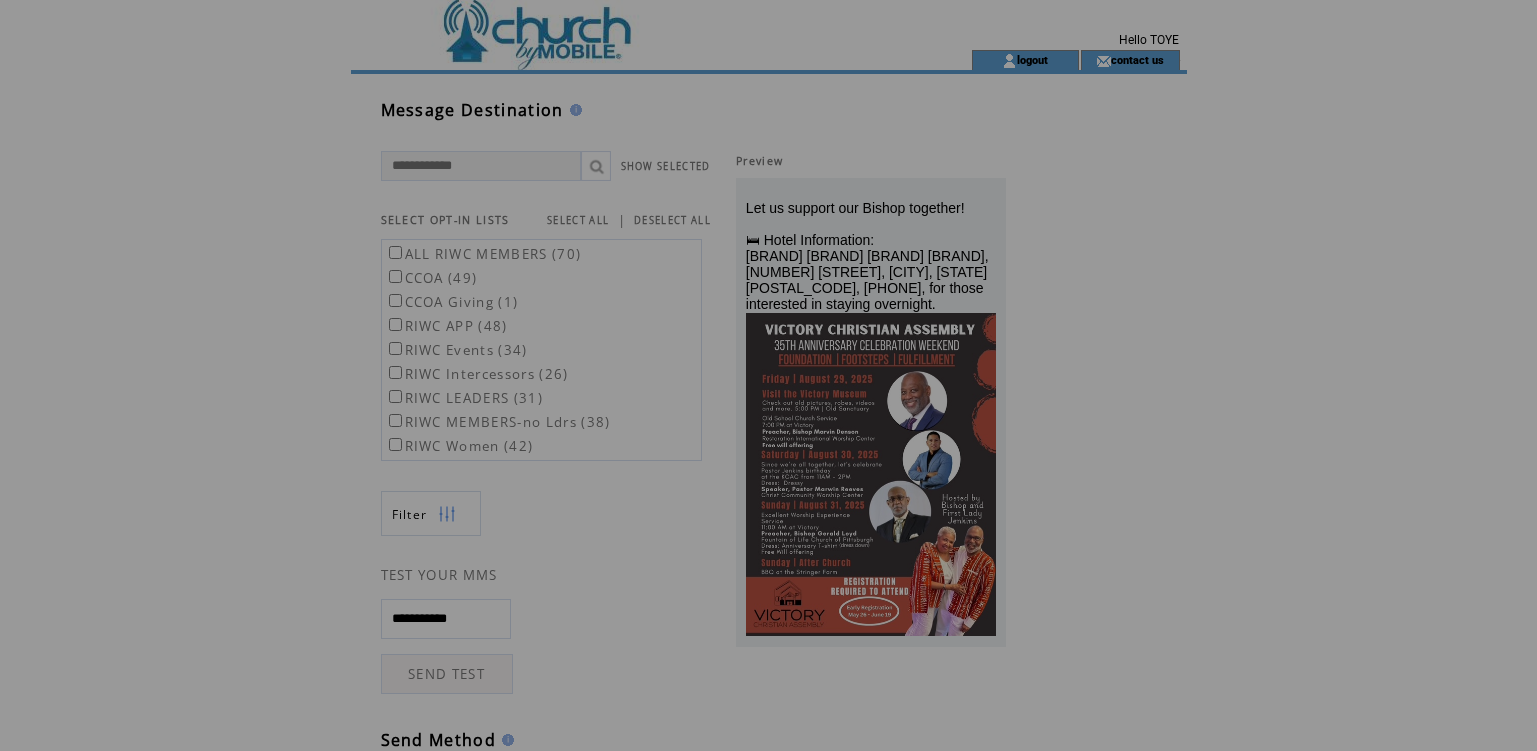 scroll, scrollTop: 0, scrollLeft: 0, axis: both 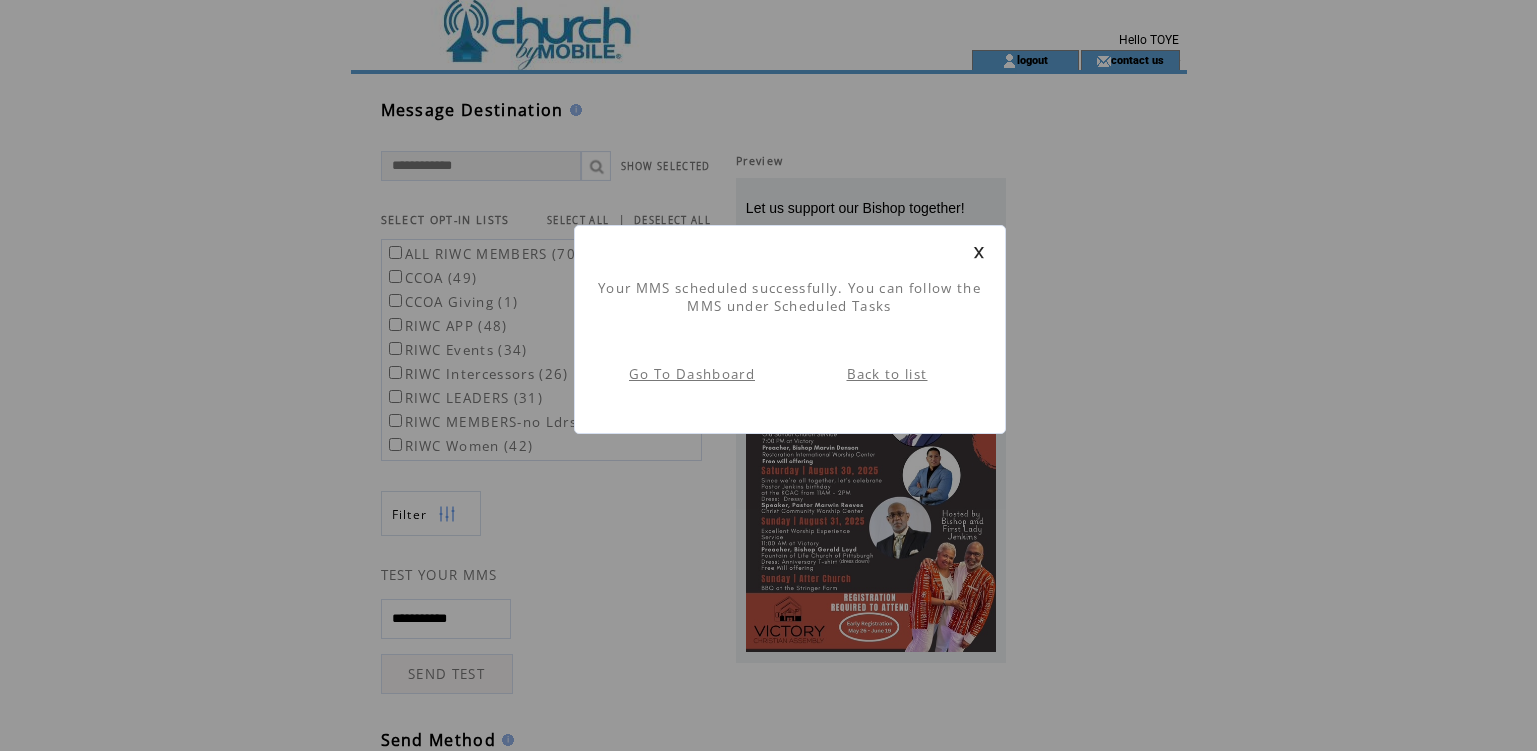 click on "Back to list" at bounding box center [887, 374] 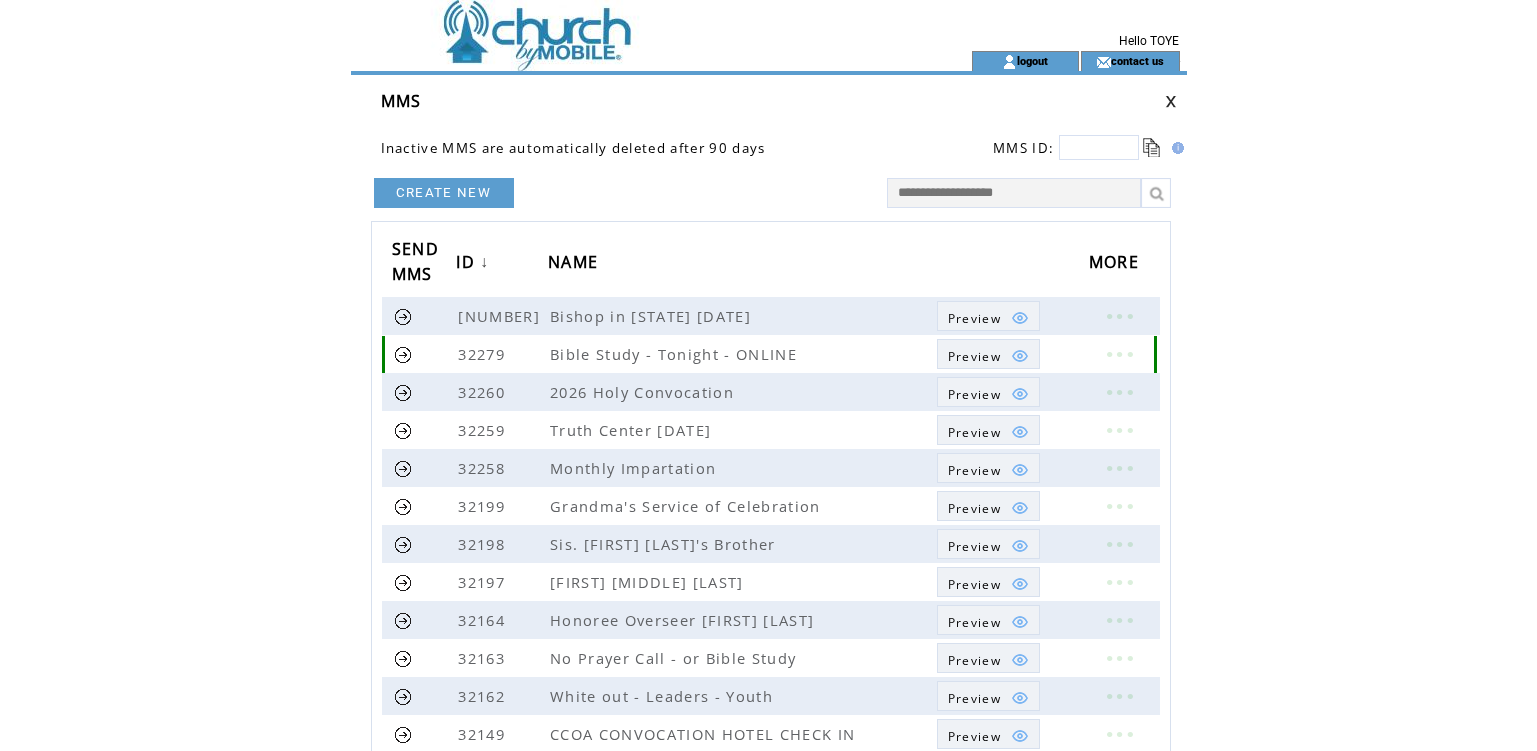 scroll, scrollTop: 0, scrollLeft: 0, axis: both 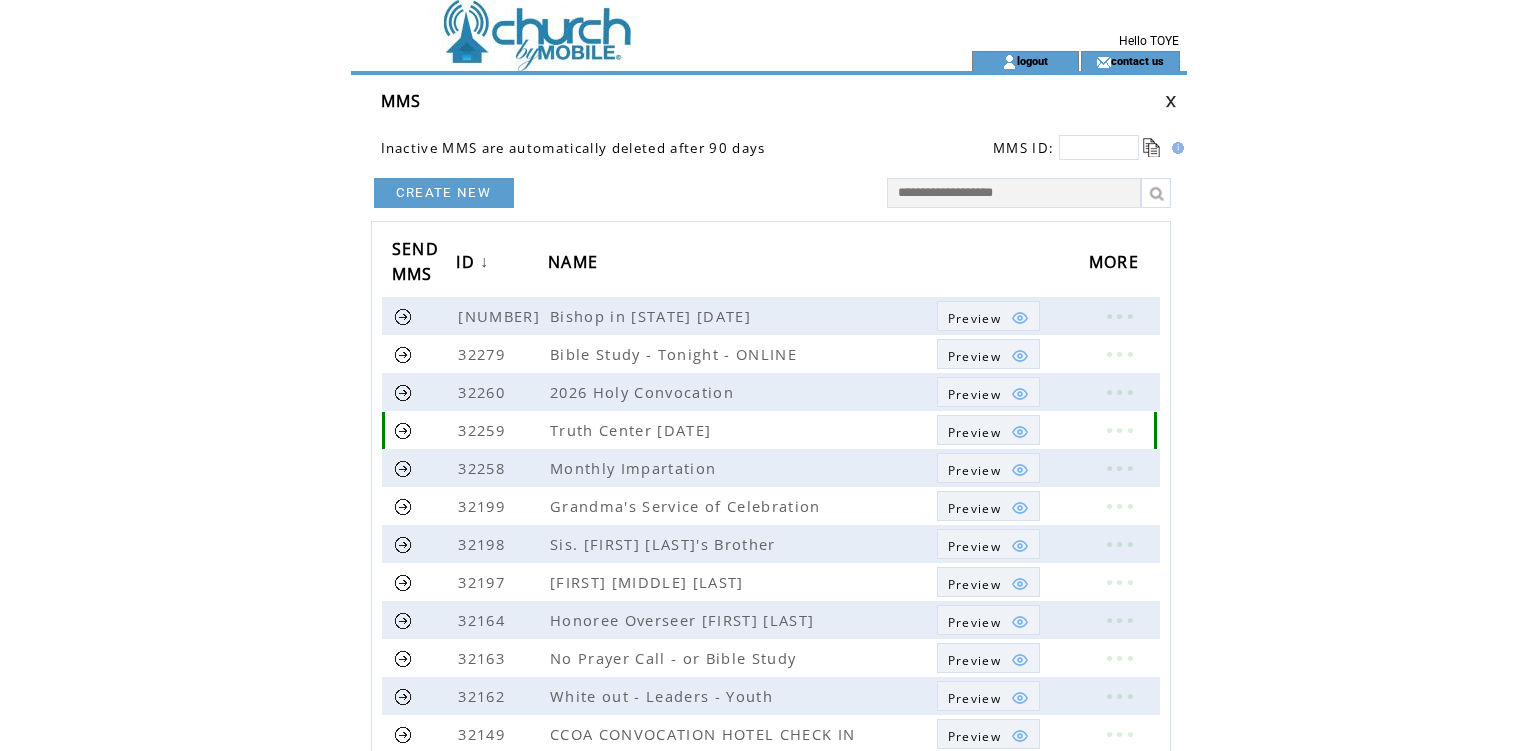 drag, startPoint x: 260, startPoint y: 746, endPoint x: 468, endPoint y: 439, distance: 370.82745 